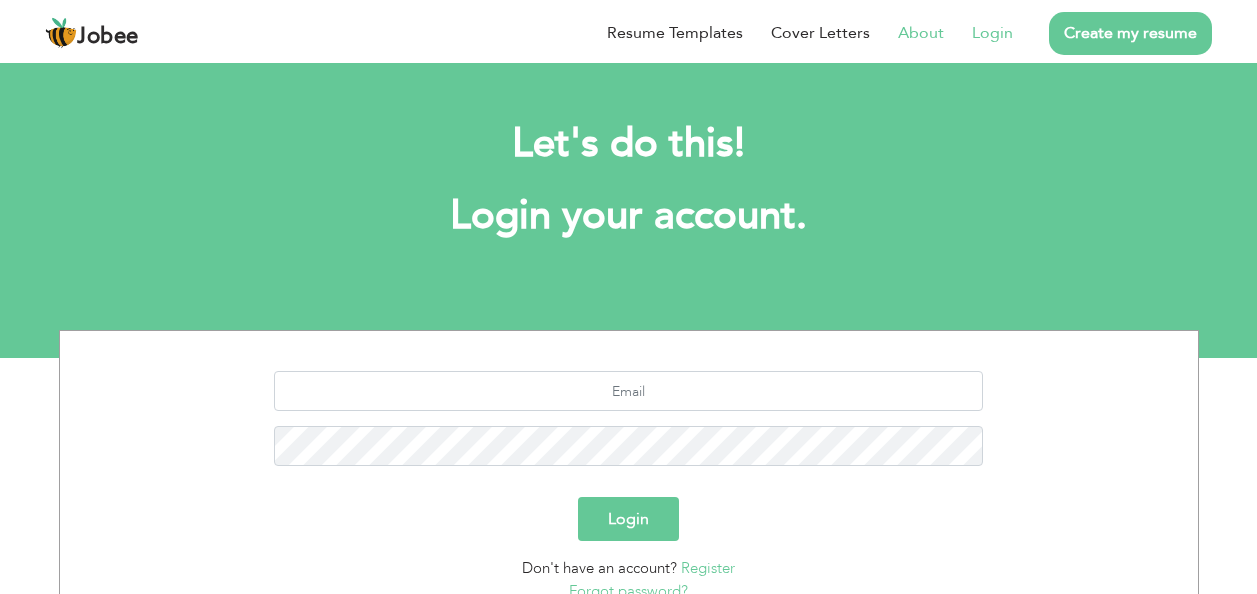 scroll, scrollTop: 0, scrollLeft: 0, axis: both 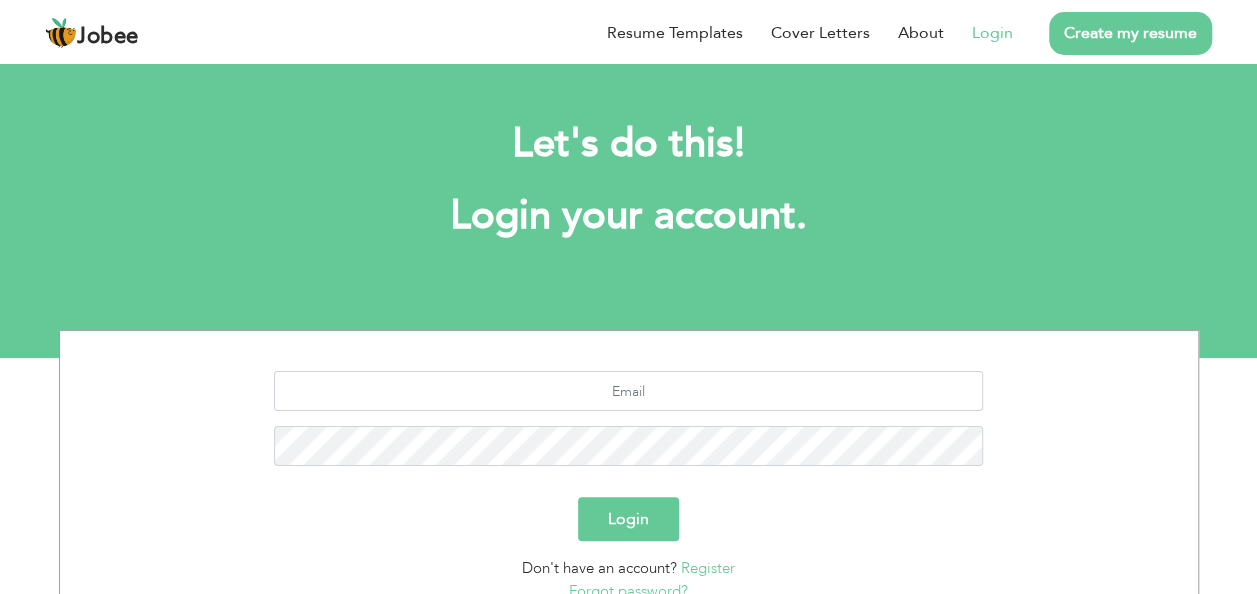 click on "Login" at bounding box center [992, 33] 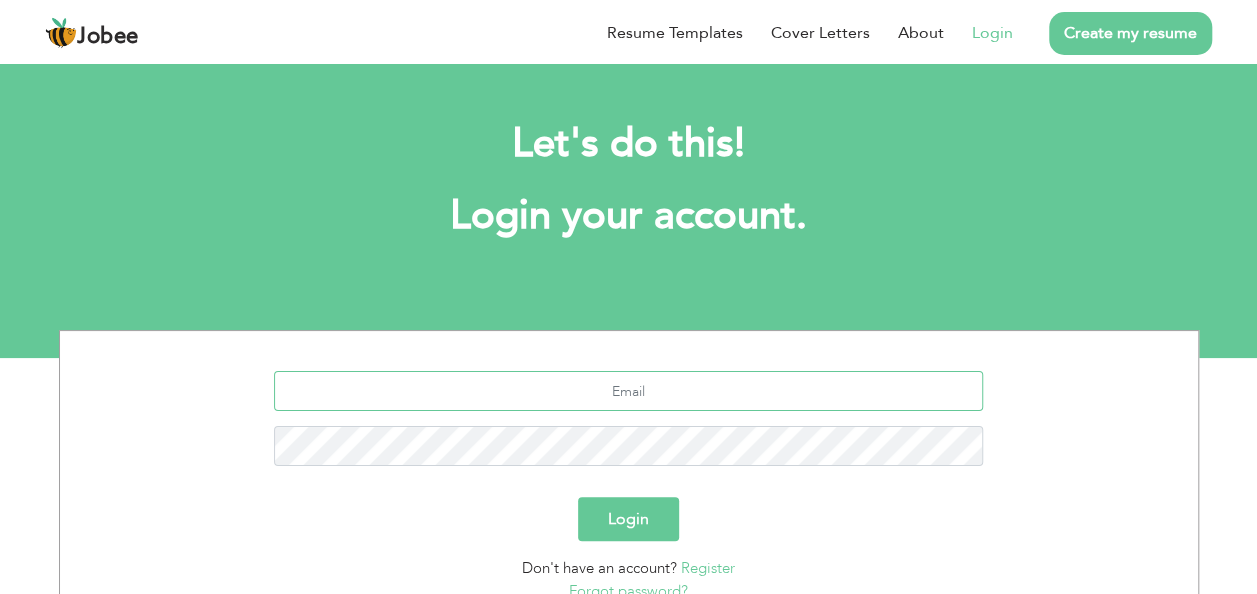 click at bounding box center [628, 391] 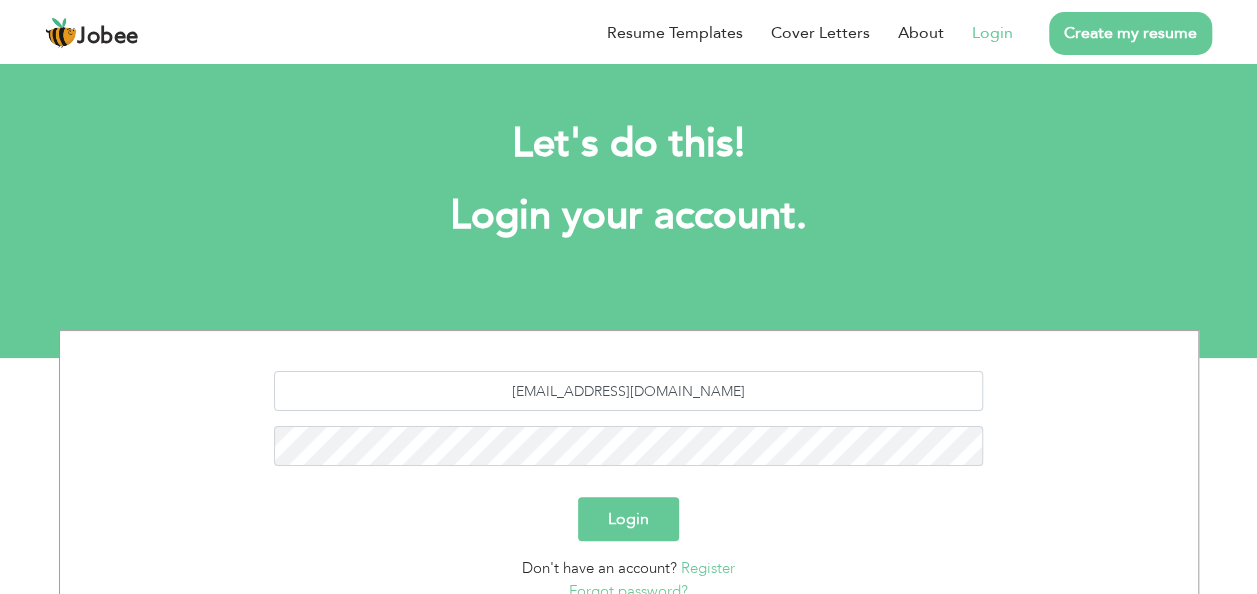 click on "Login" at bounding box center (628, 519) 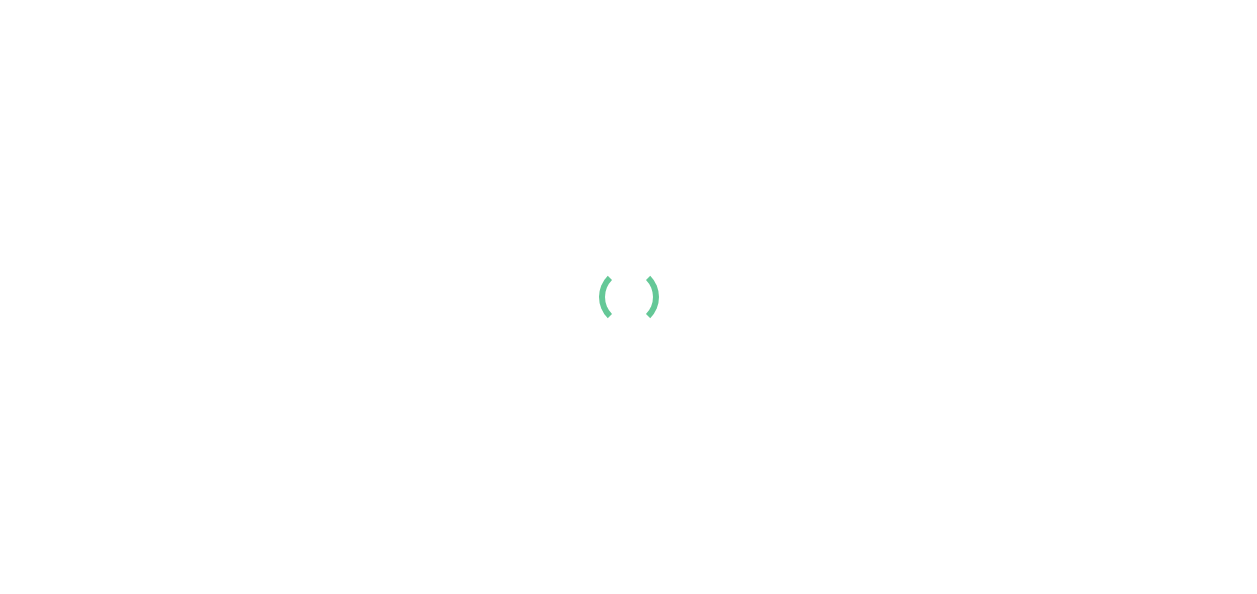 scroll, scrollTop: 0, scrollLeft: 0, axis: both 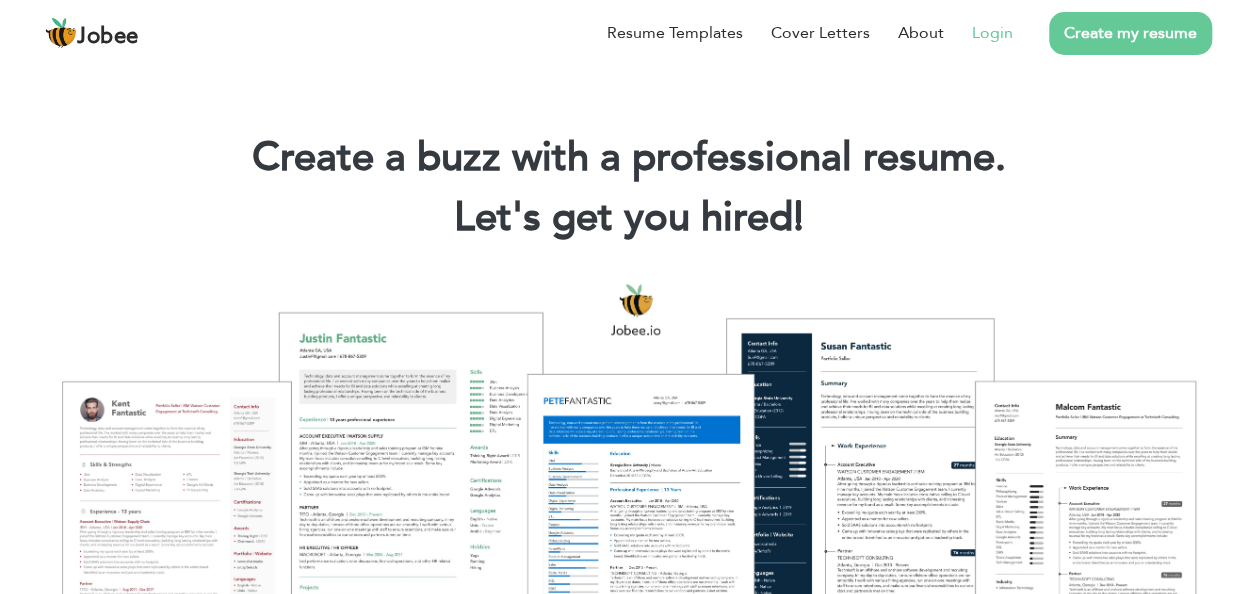 click on "Login" at bounding box center (992, 33) 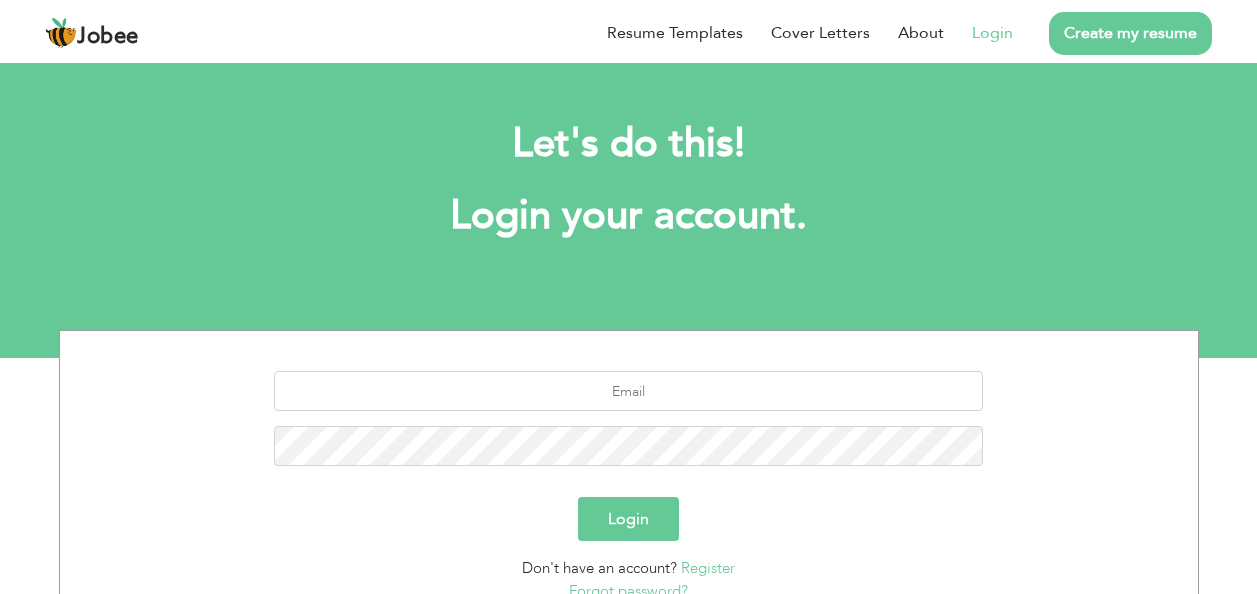 scroll, scrollTop: 0, scrollLeft: 0, axis: both 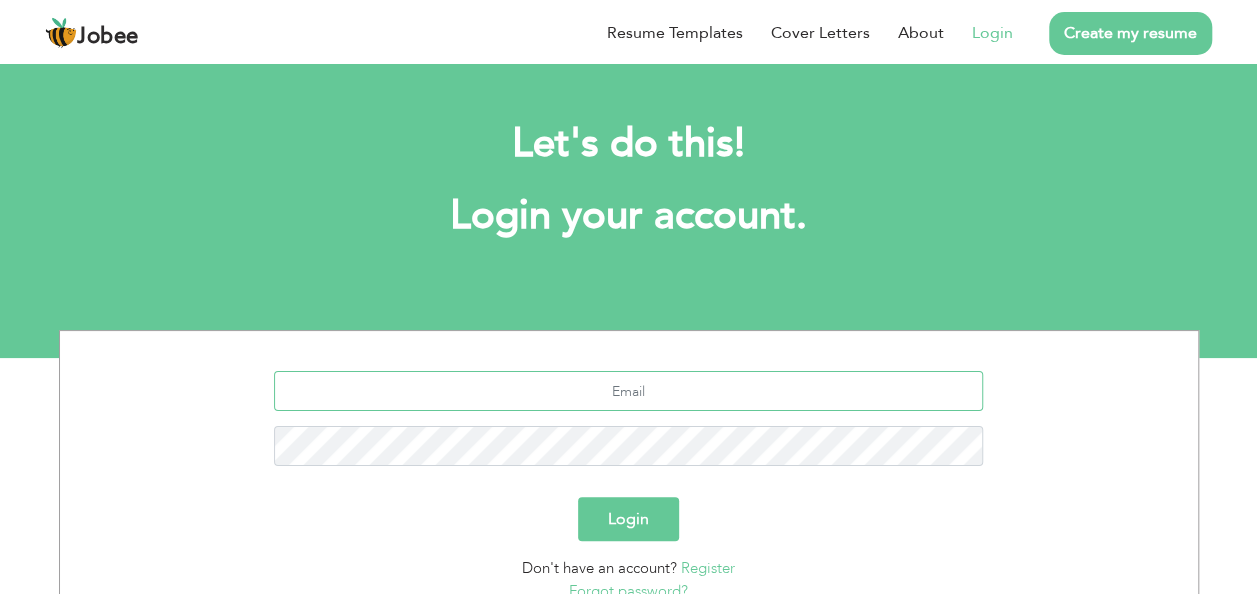 click at bounding box center [628, 391] 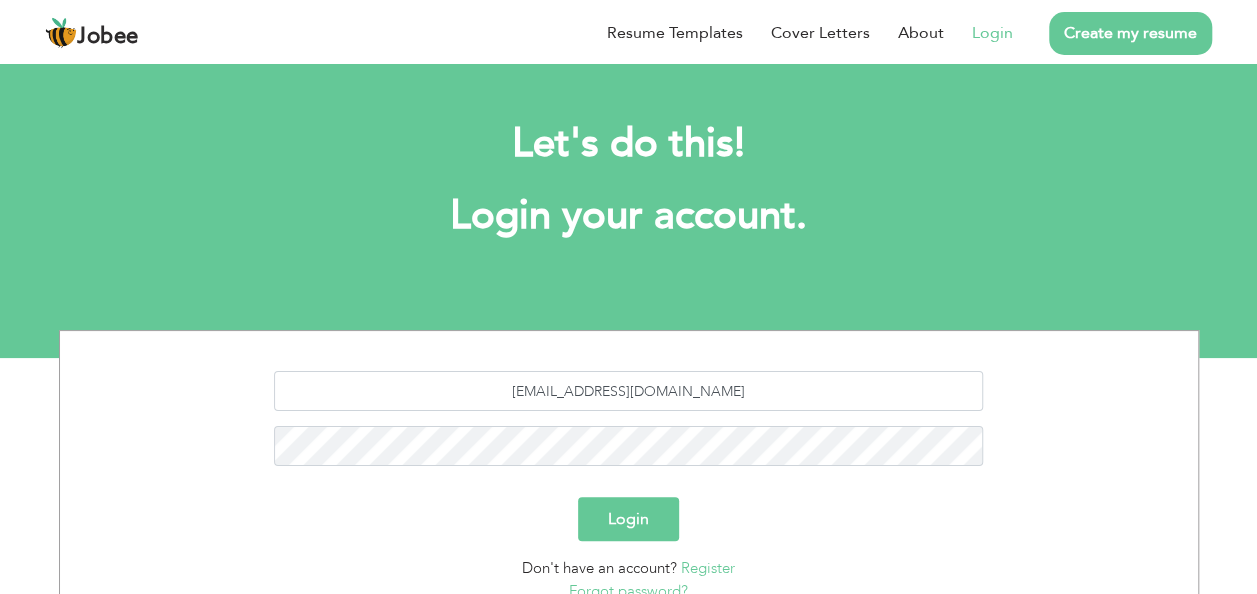 click on "Login" at bounding box center (628, 519) 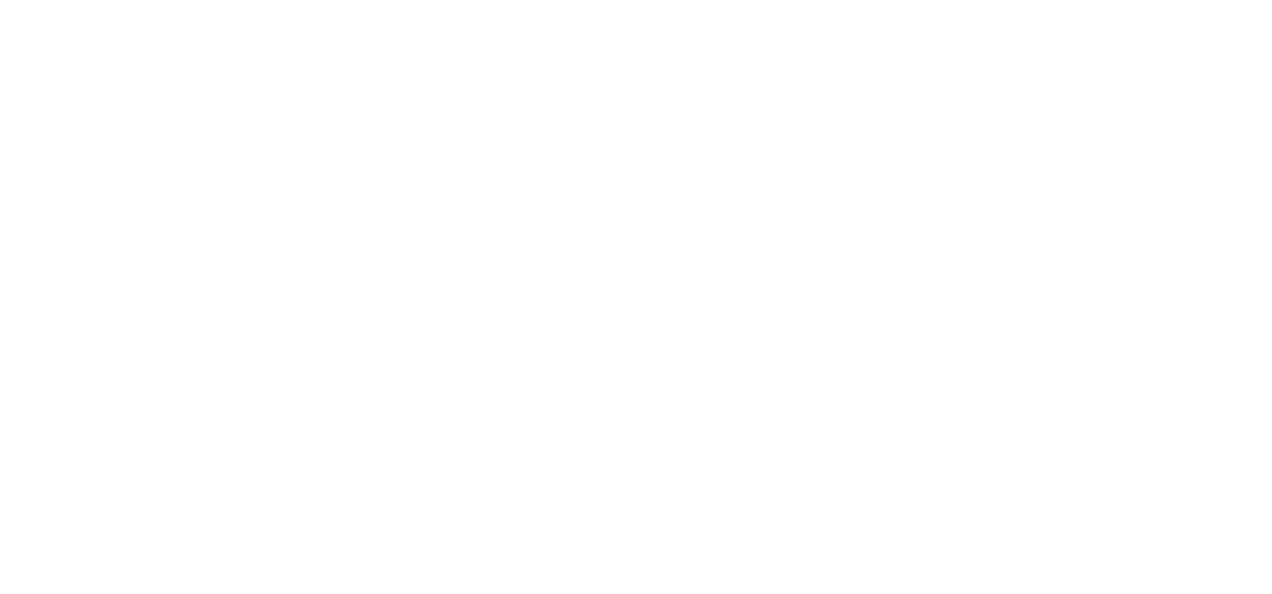 scroll, scrollTop: 0, scrollLeft: 0, axis: both 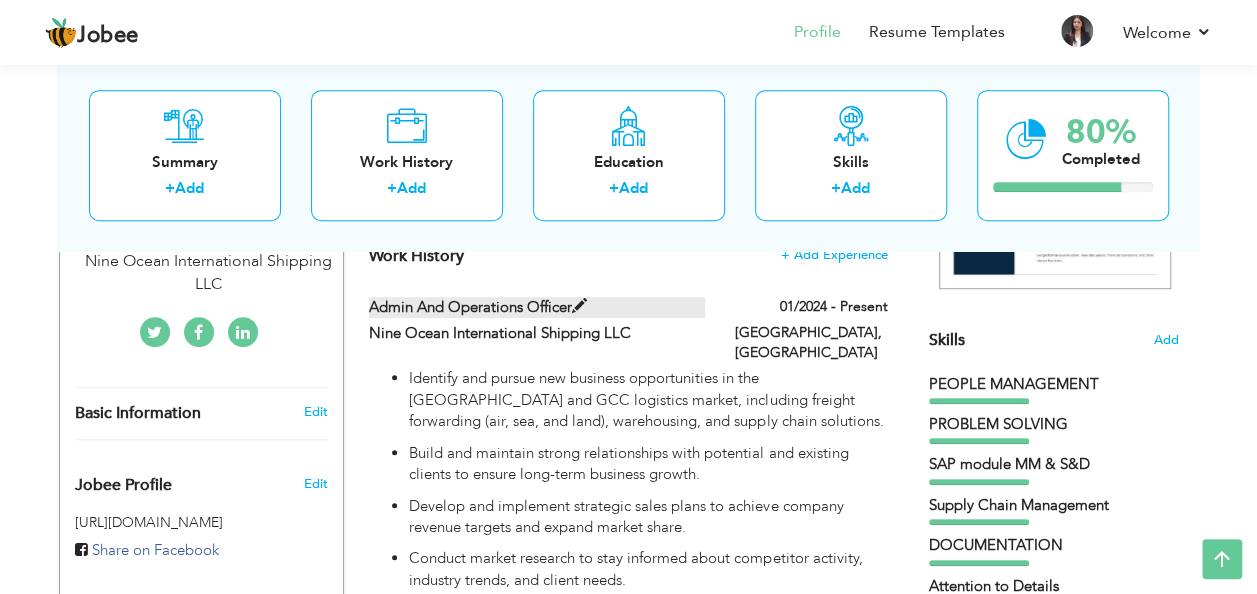 click on "Admin and Operations Officer" at bounding box center [537, 307] 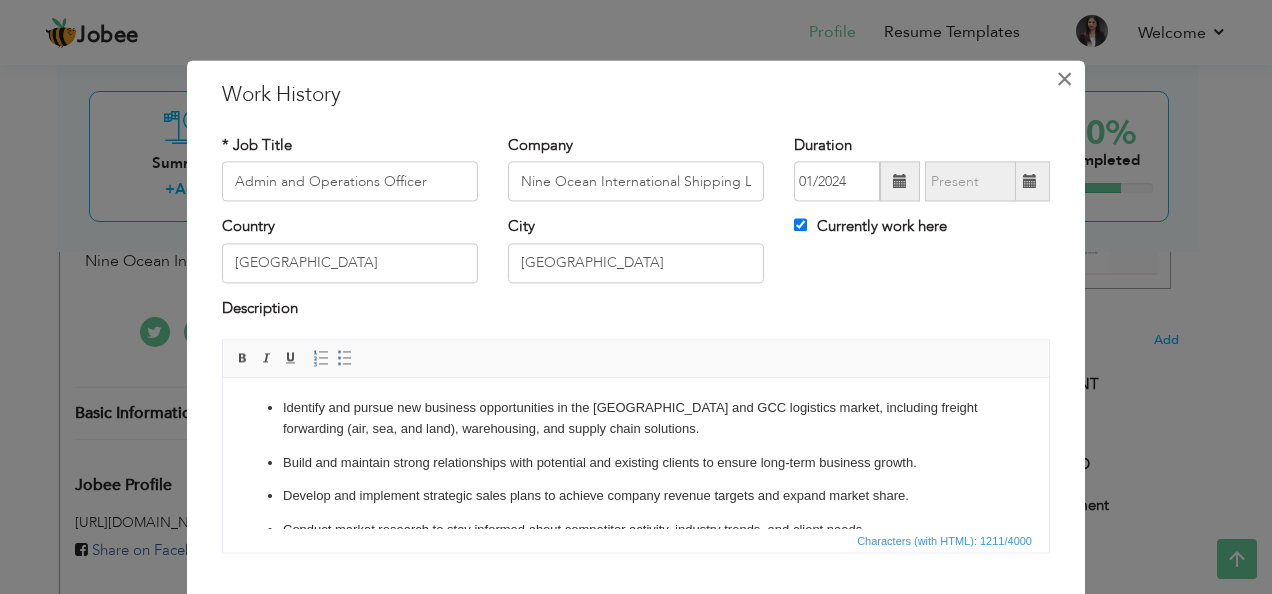 click on "×" at bounding box center [1064, 79] 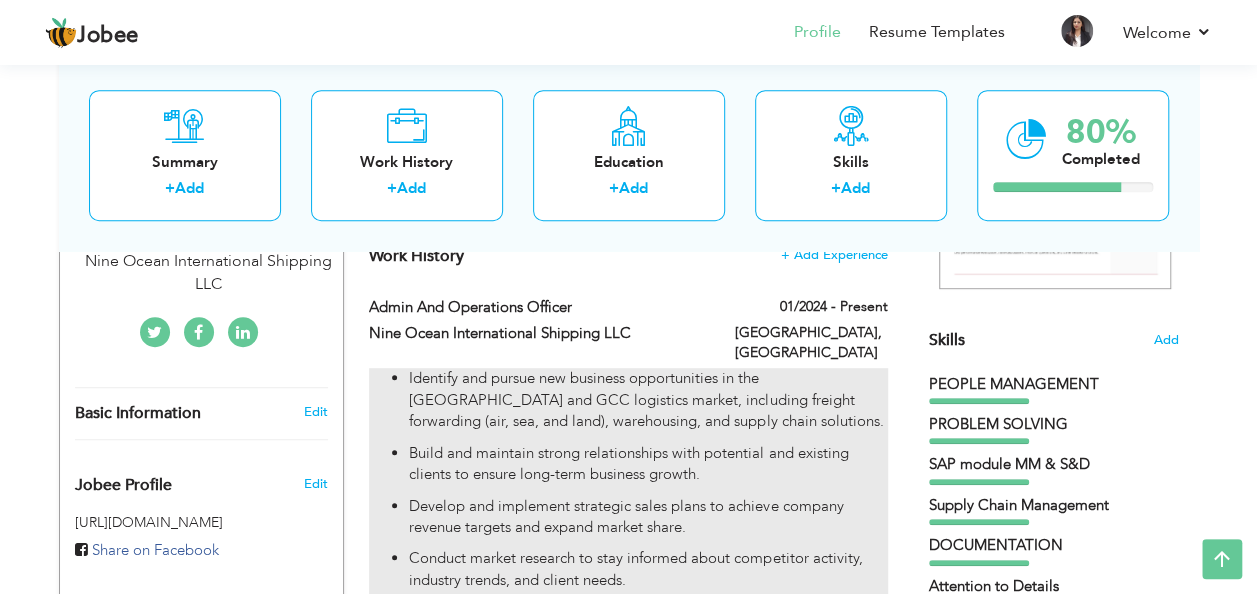 click on "Identify and pursue new business opportunities in the UAE and GCC logistics market, including freight forwarding (air, sea, and land), warehousing, and supply chain solutions." at bounding box center (648, 400) 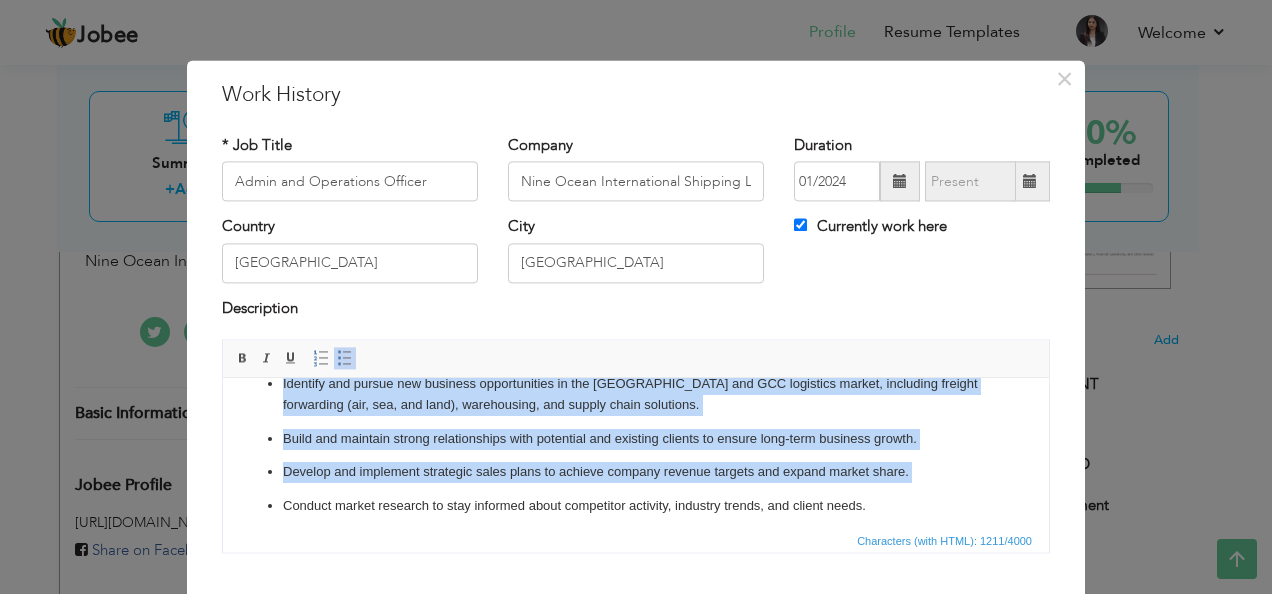 scroll, scrollTop: 264, scrollLeft: 0, axis: vertical 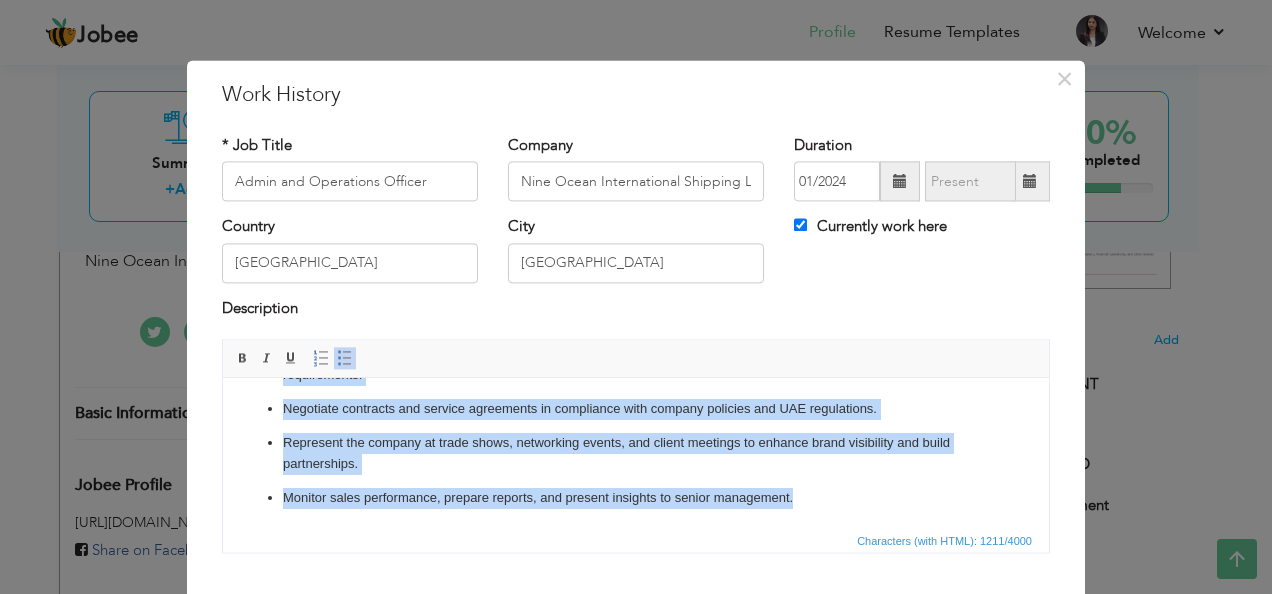 drag, startPoint x: 275, startPoint y: 407, endPoint x: 1107, endPoint y: 940, distance: 988.0855 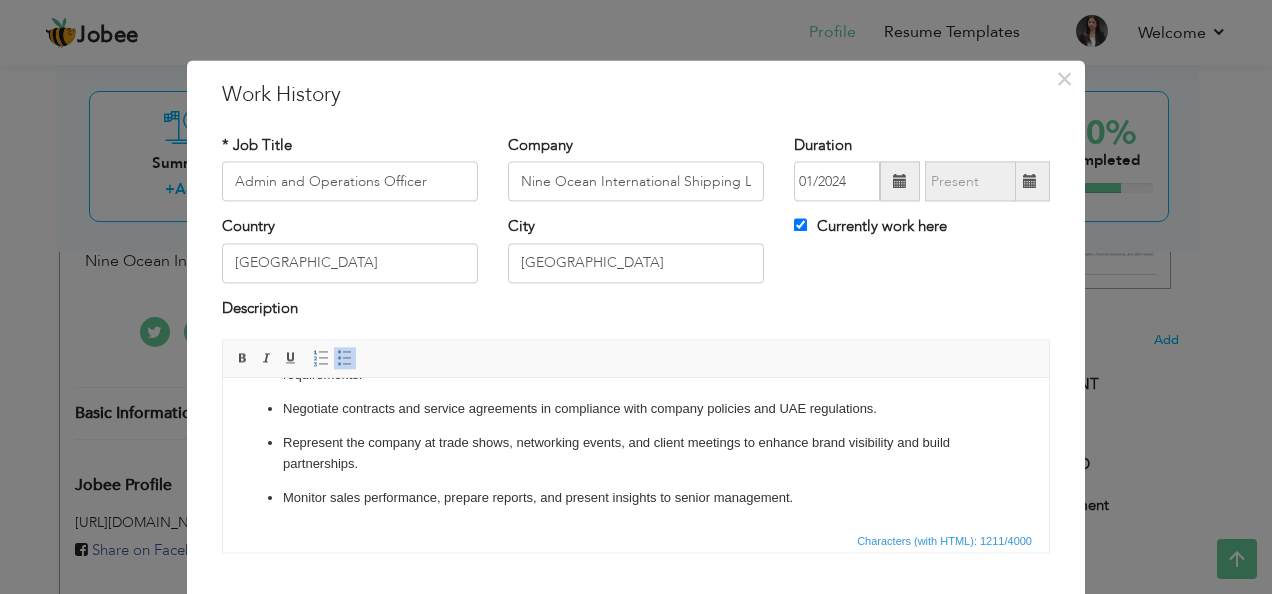 scroll, scrollTop: 113, scrollLeft: 0, axis: vertical 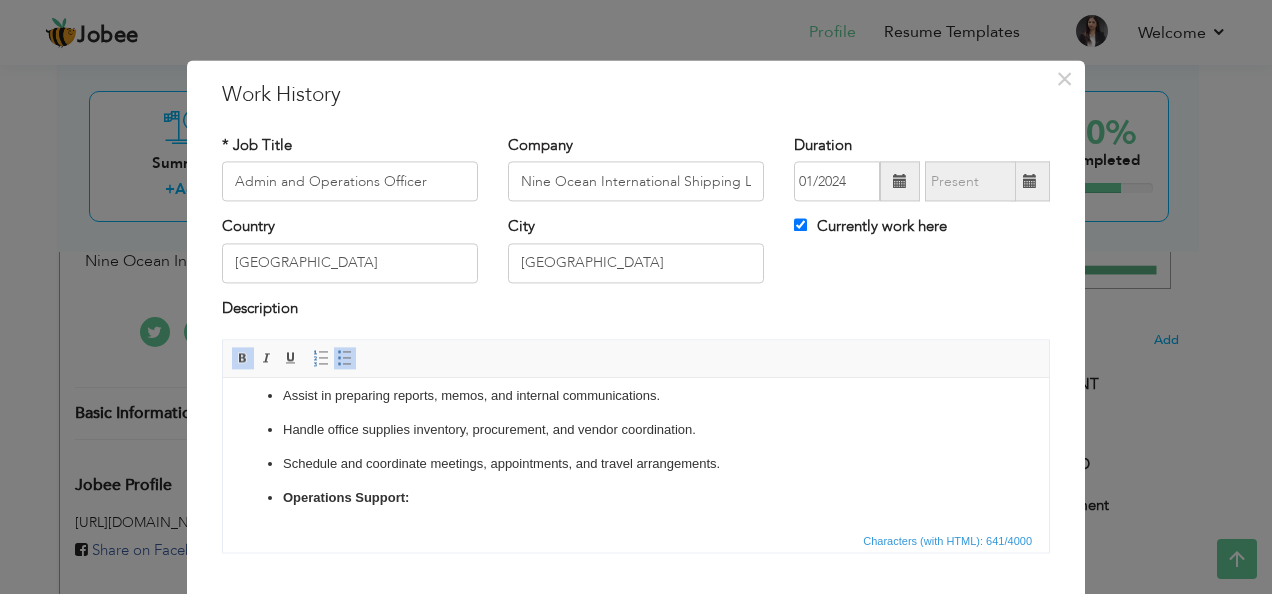 type 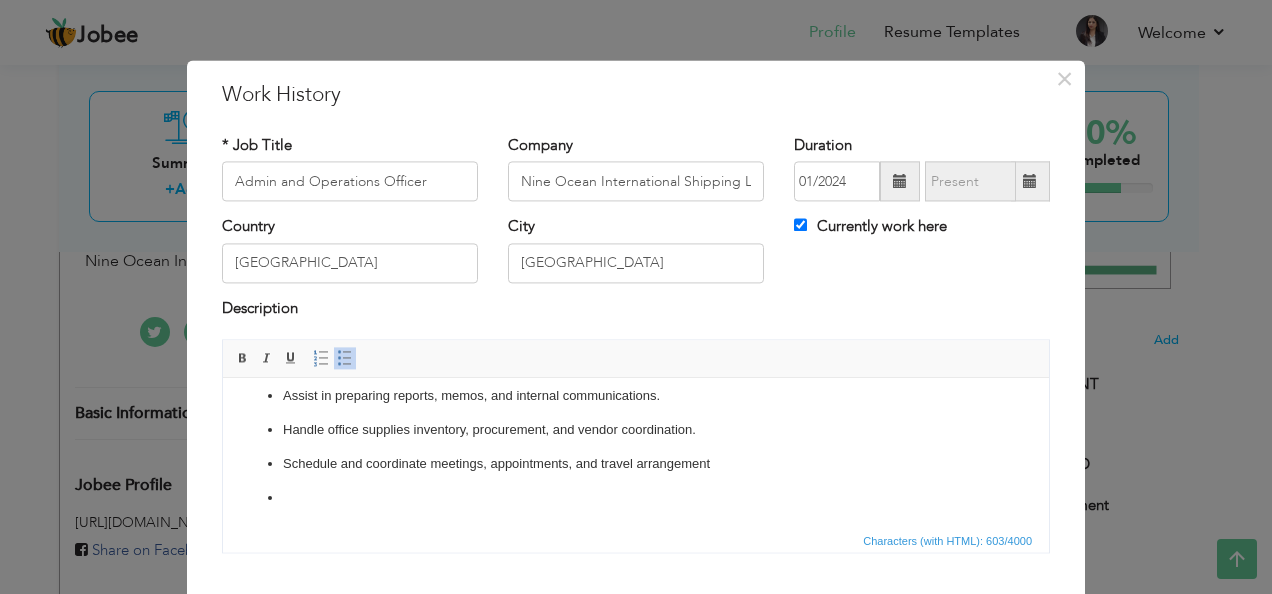 click at bounding box center [636, 498] 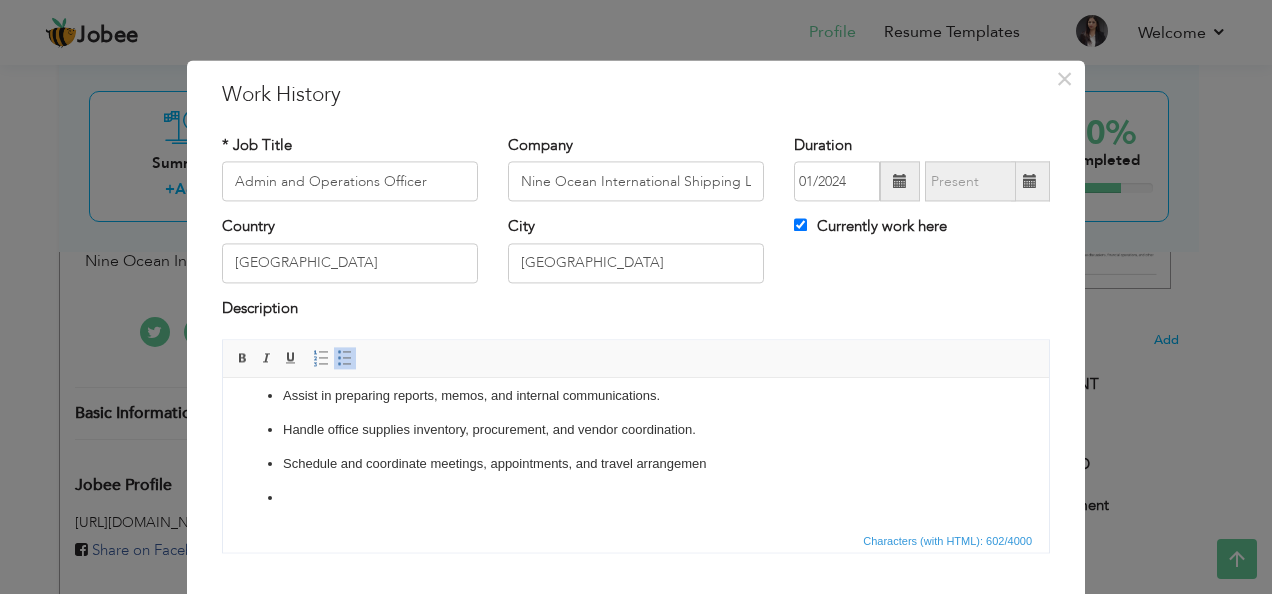 click at bounding box center [636, 498] 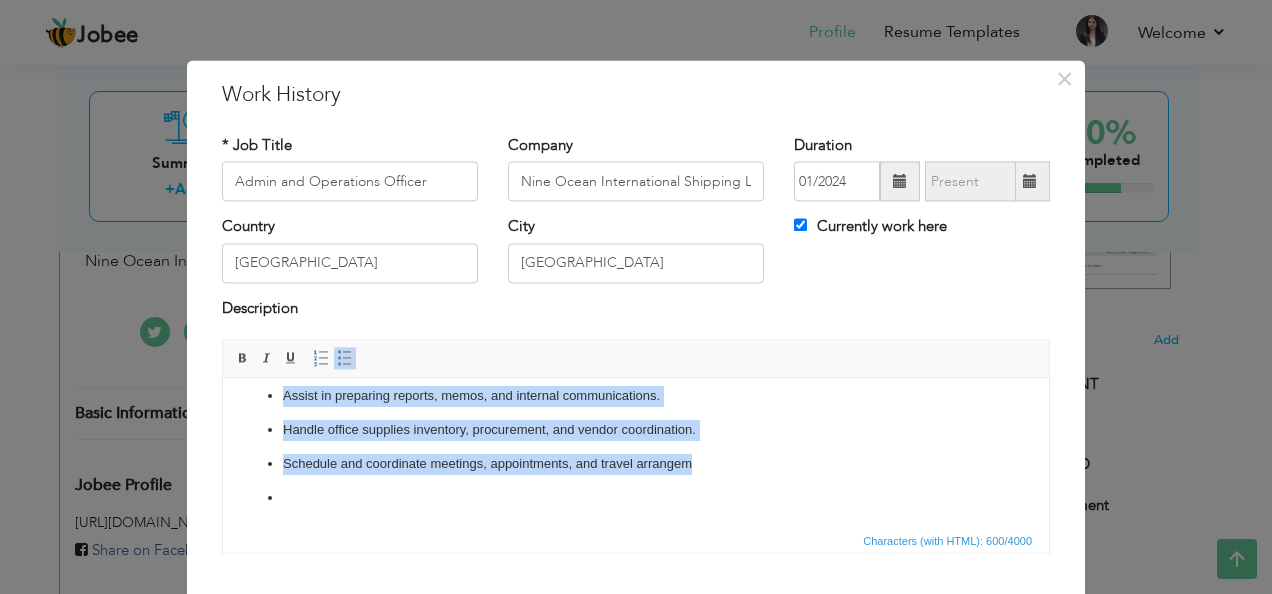 scroll, scrollTop: 0, scrollLeft: 0, axis: both 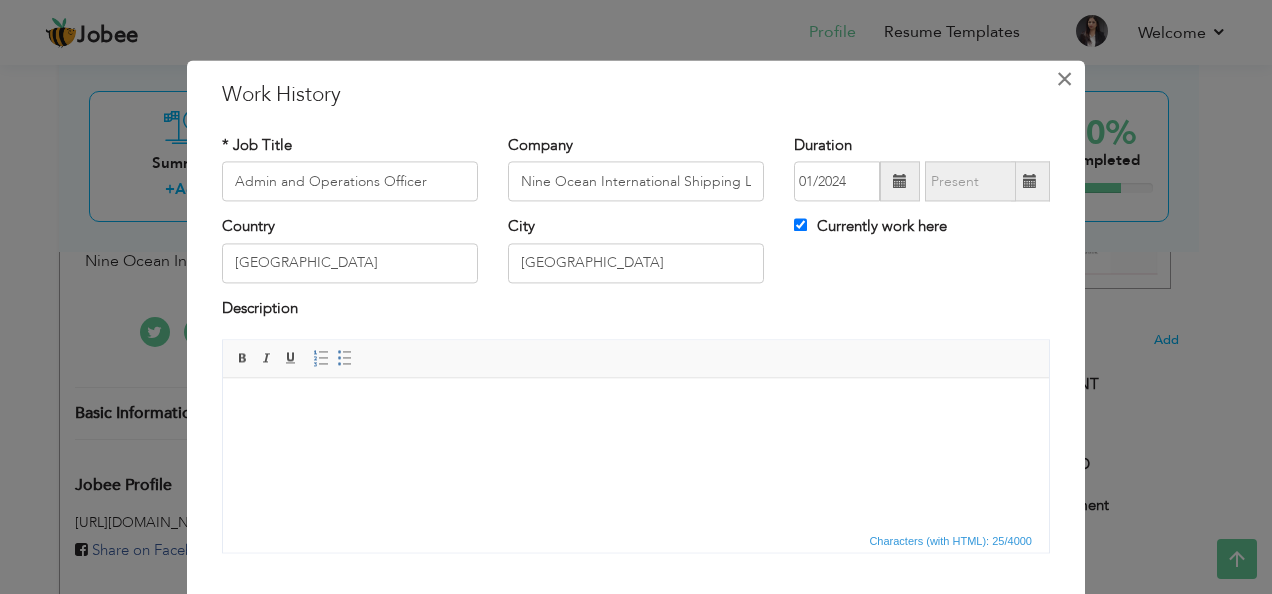 click on "×" at bounding box center (1064, 79) 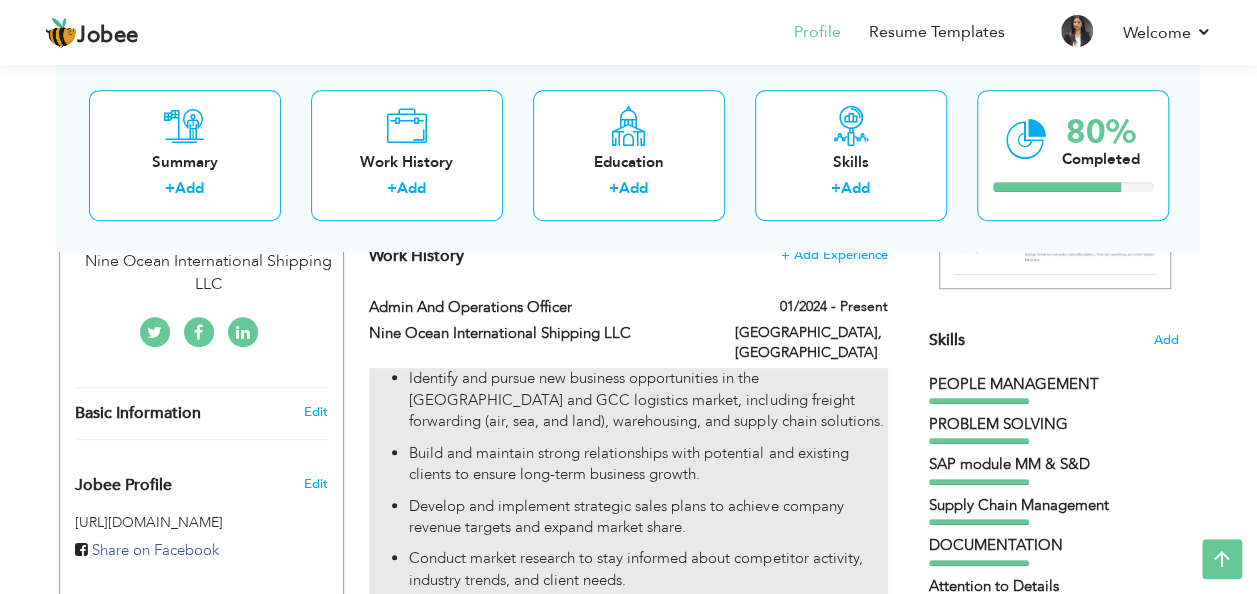 click on "Identify and pursue new business opportunities in the UAE and GCC logistics market, including freight forwarding (air, sea, and land), warehousing, and supply chain solutions." at bounding box center [648, 400] 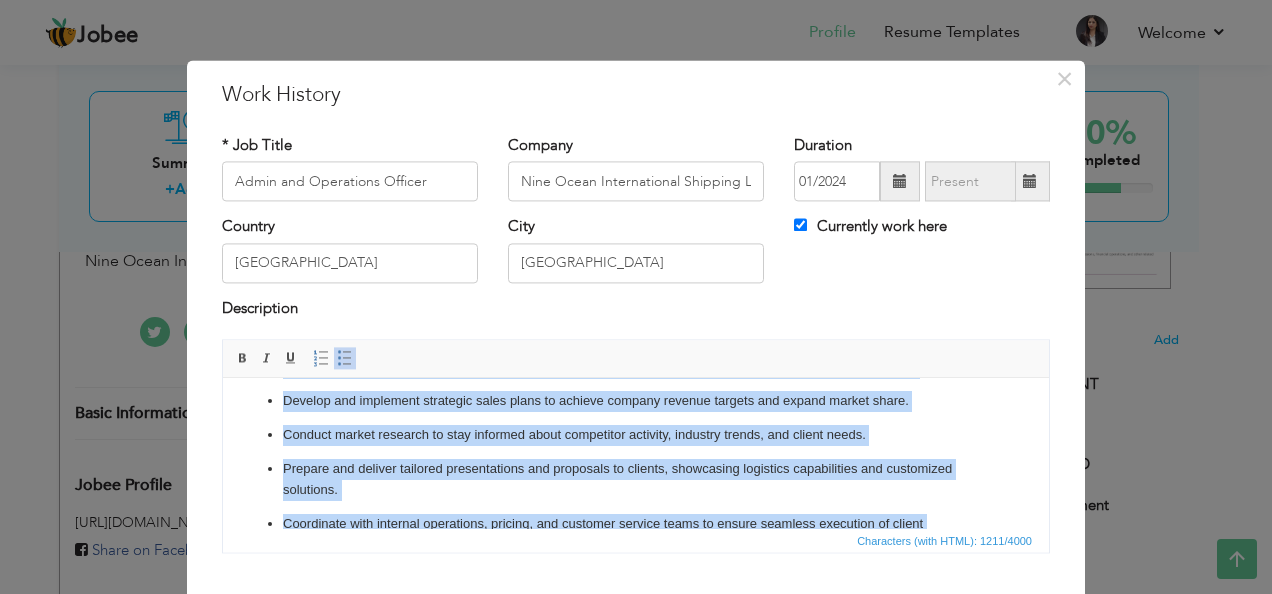scroll, scrollTop: 264, scrollLeft: 0, axis: vertical 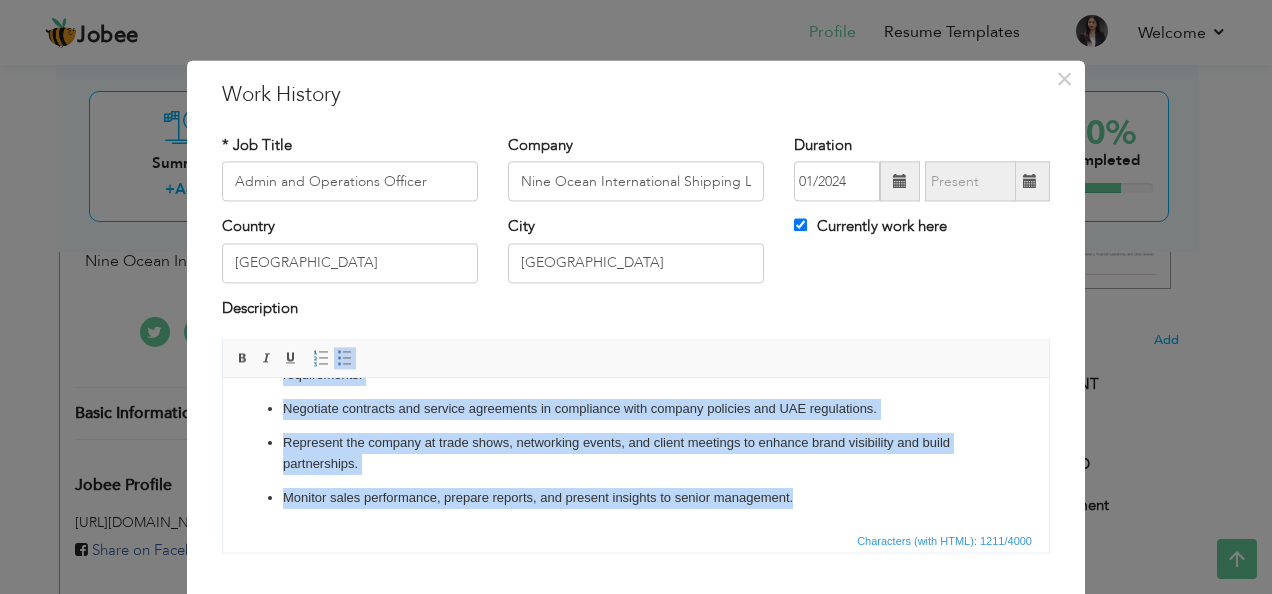 drag, startPoint x: 283, startPoint y: 406, endPoint x: 922, endPoint y: 561, distance: 657.5302 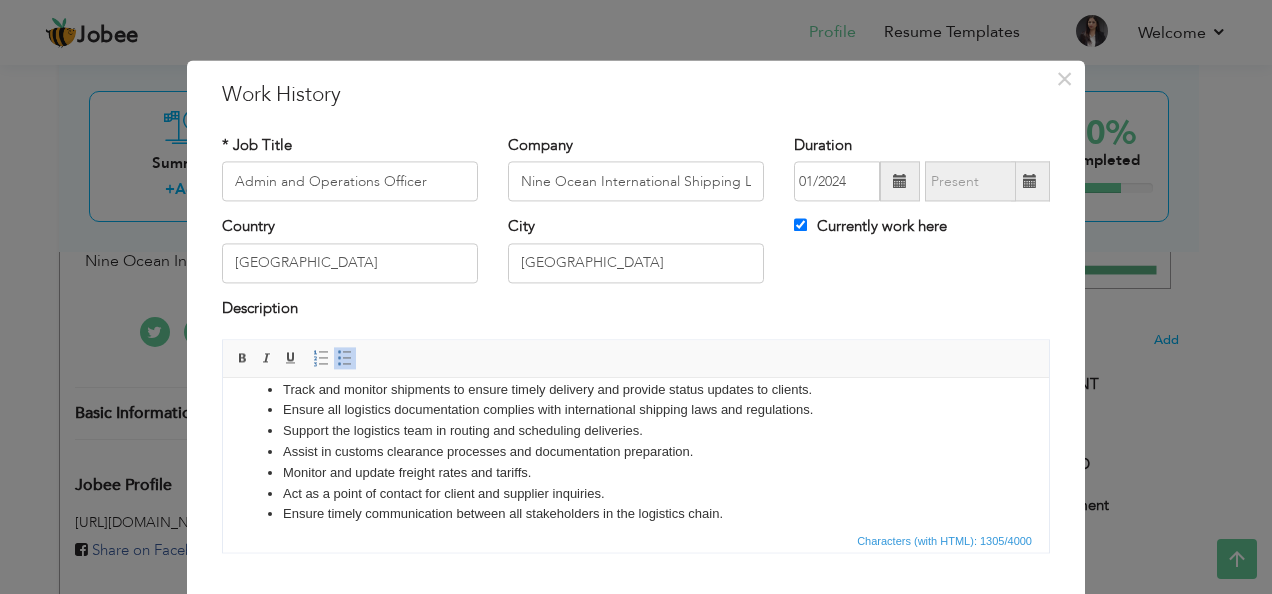 scroll, scrollTop: 202, scrollLeft: 0, axis: vertical 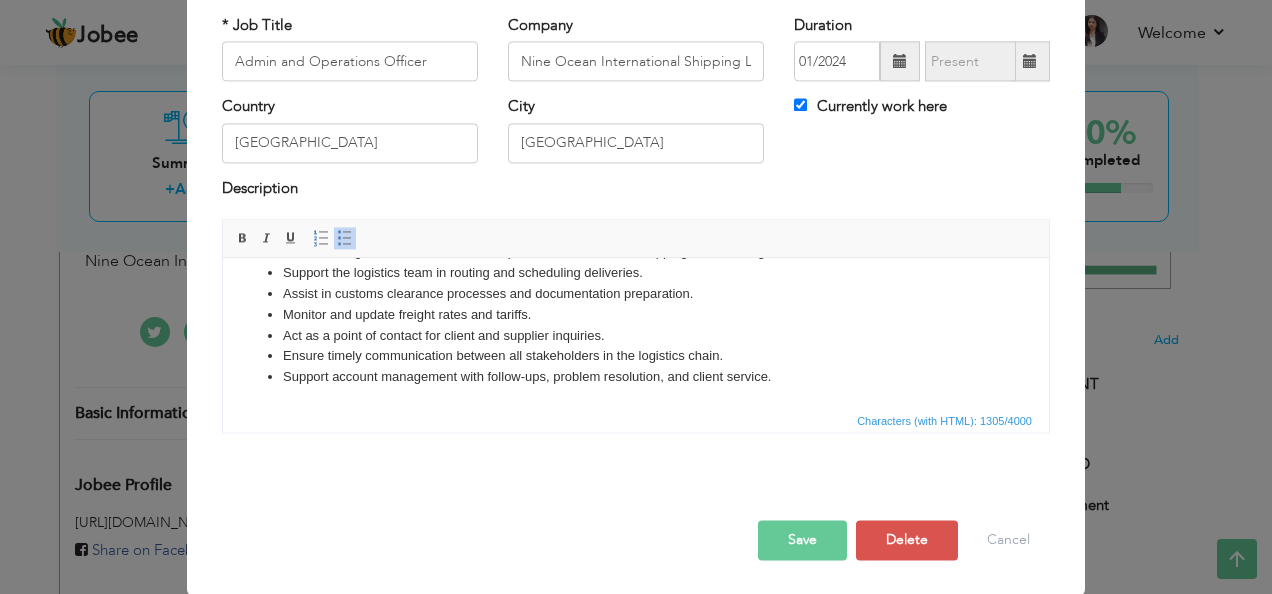 drag, startPoint x: 789, startPoint y: 543, endPoint x: 794, endPoint y: 527, distance: 16.763054 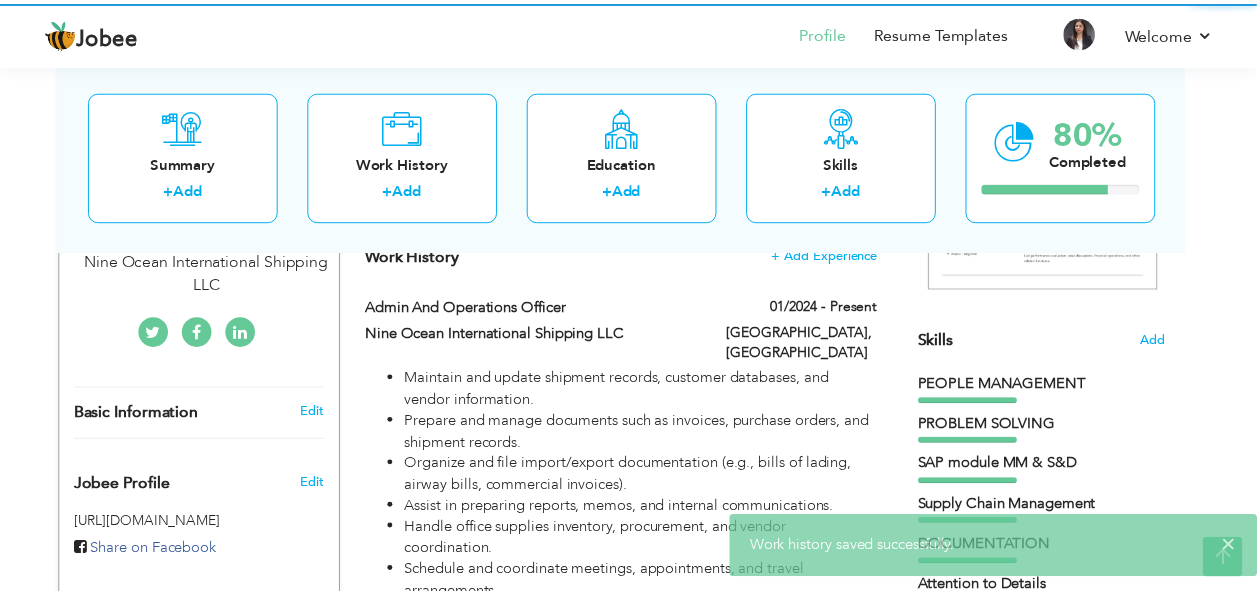 scroll, scrollTop: 0, scrollLeft: 0, axis: both 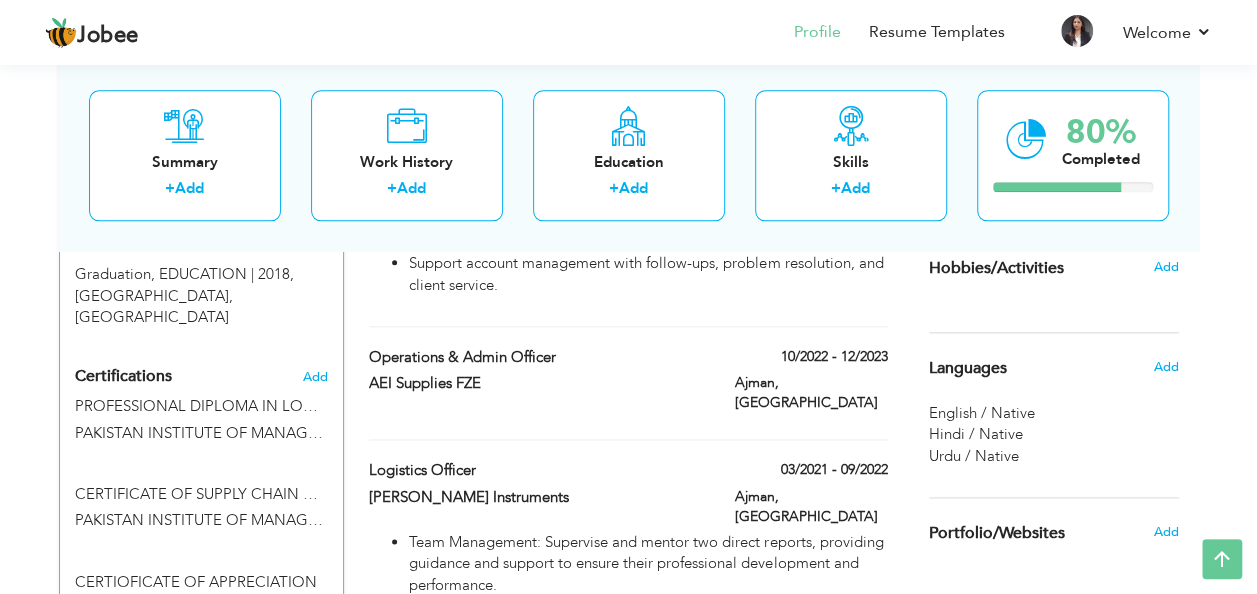click on "Operations & Admin Officer
10/2022 - 12/2023
Operations & Admin Officer
10/2022 - 12/2023
AEI Supplies FZE
Ajman, United Arab Emirates" at bounding box center (628, 393) 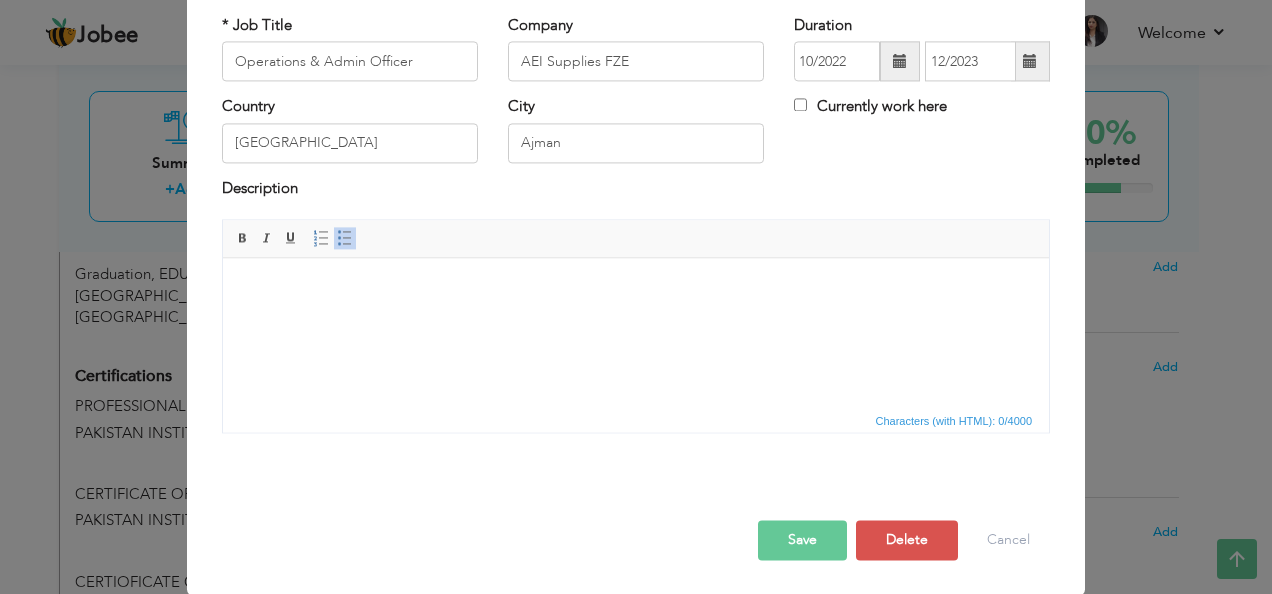 scroll, scrollTop: 0, scrollLeft: 0, axis: both 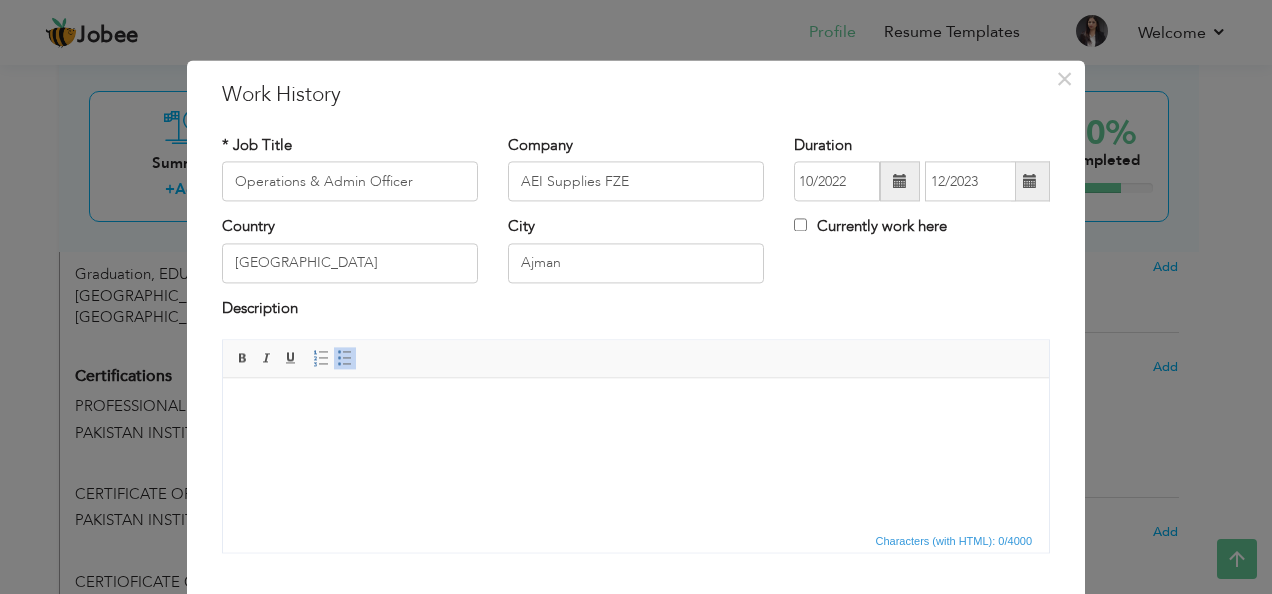 click on "Editor toolbars Basic Styles   Bold   Italic   Underline Paragraph   Insert/Remove Numbered List   Insert/Remove Bulleted List" at bounding box center [636, 360] 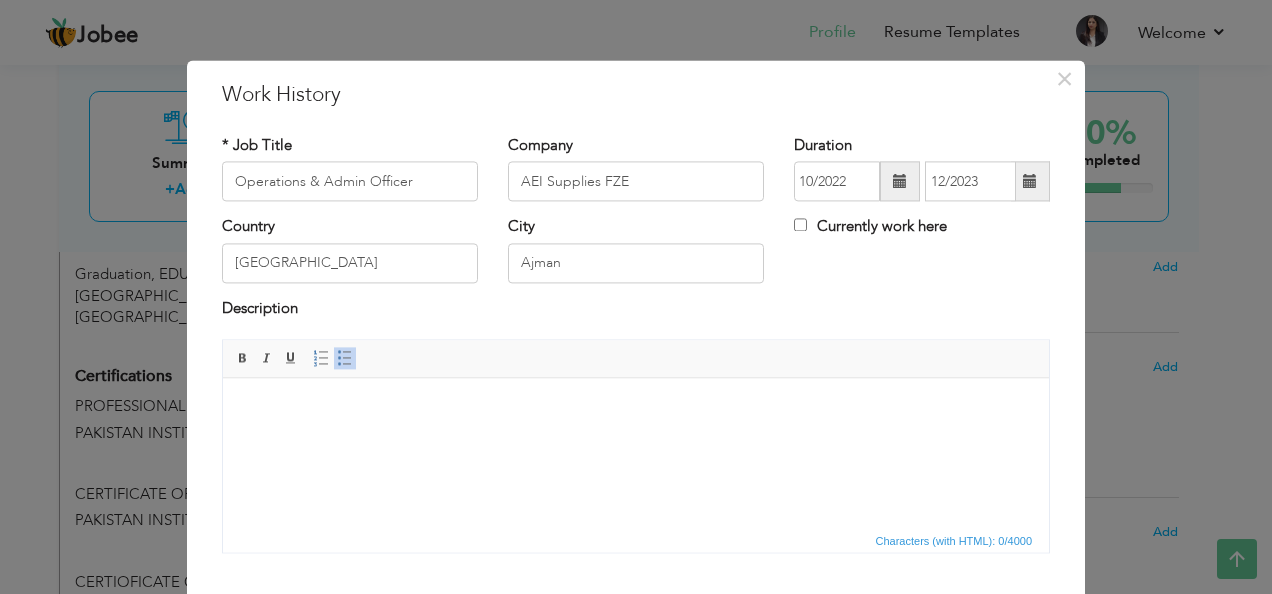 click at bounding box center (636, 408) 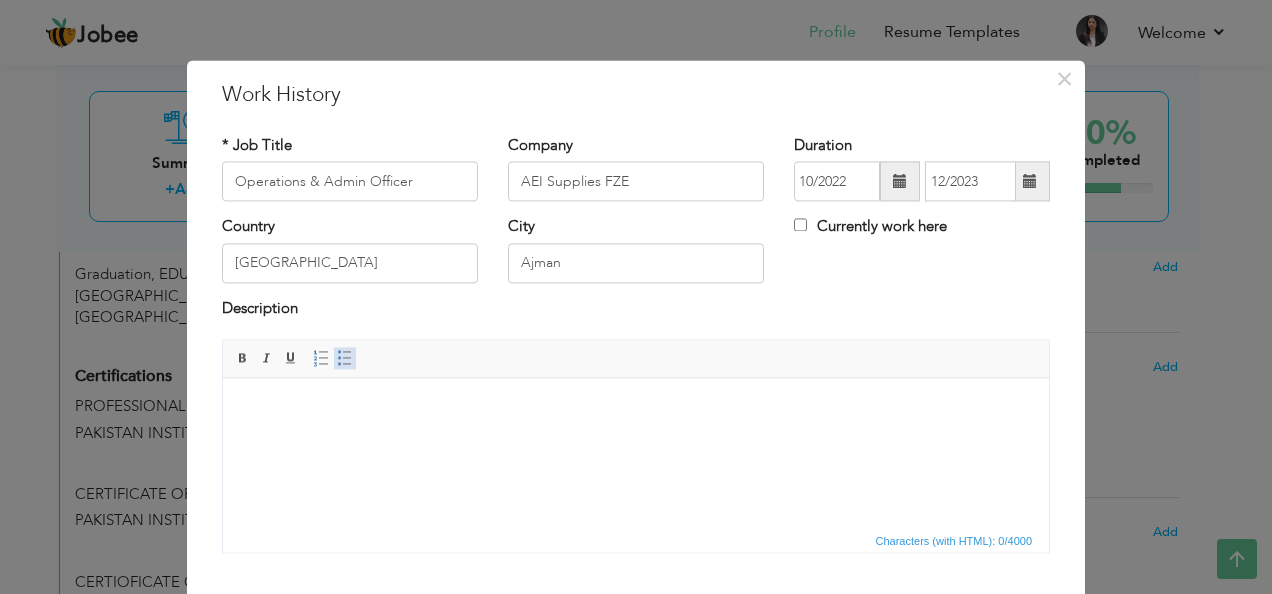click at bounding box center (345, 359) 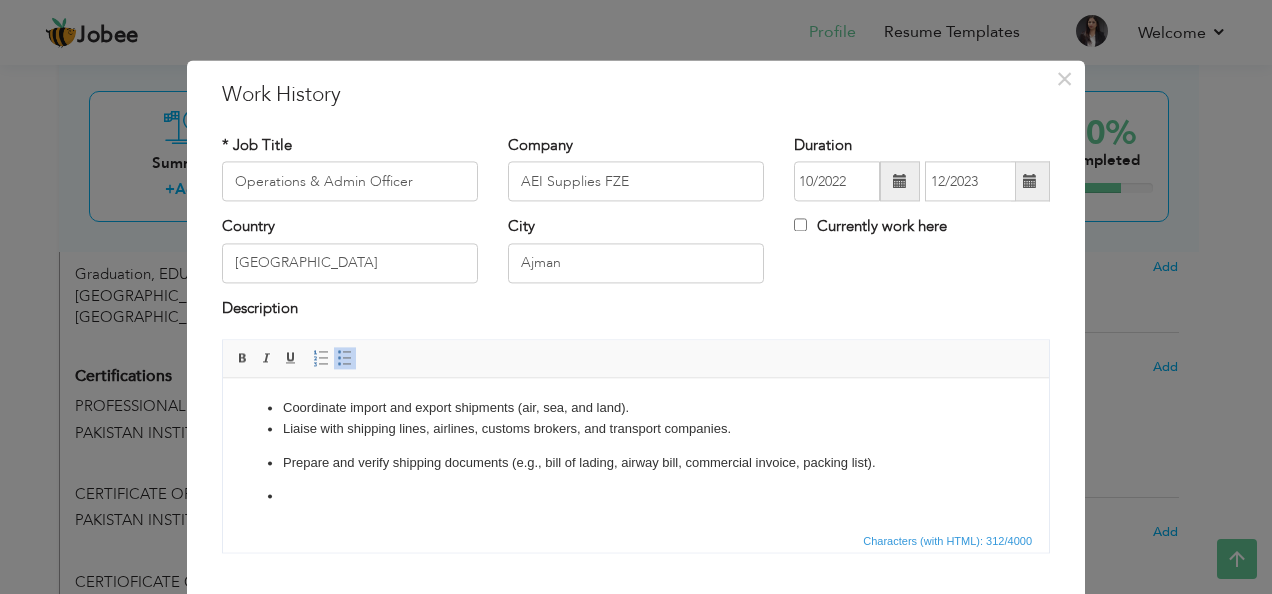 click on "Liaise with shipping lines, airlines, customs brokers, and transport companies." at bounding box center [636, 429] 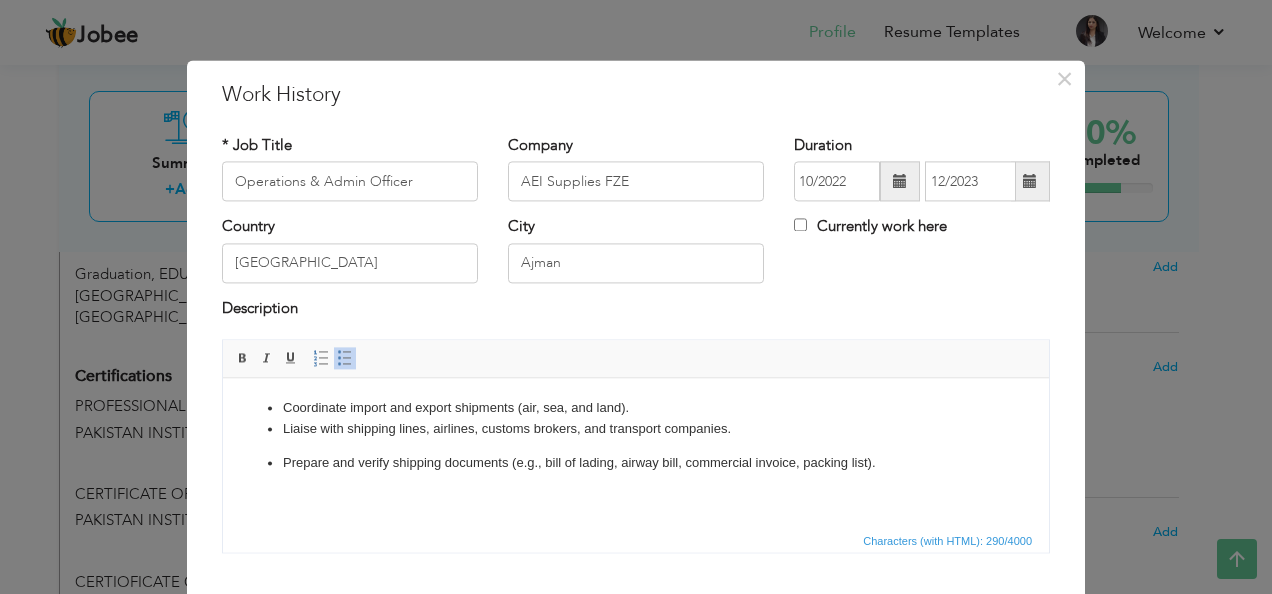 type 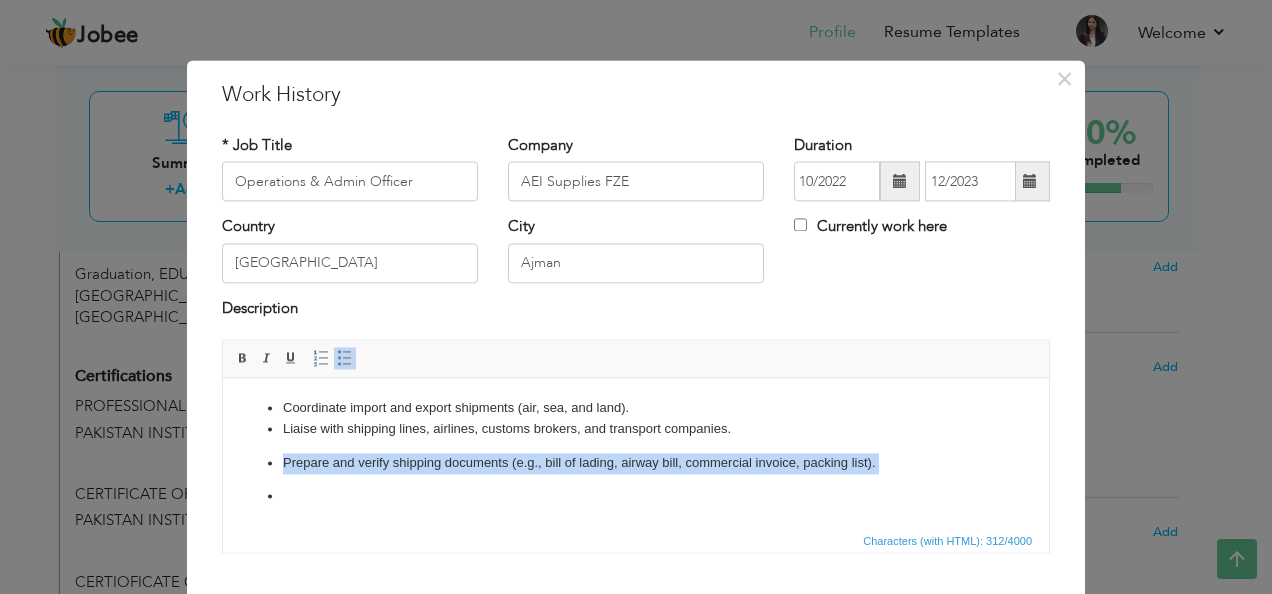 drag, startPoint x: 267, startPoint y: 459, endPoint x: 425, endPoint y: 517, distance: 168.30923 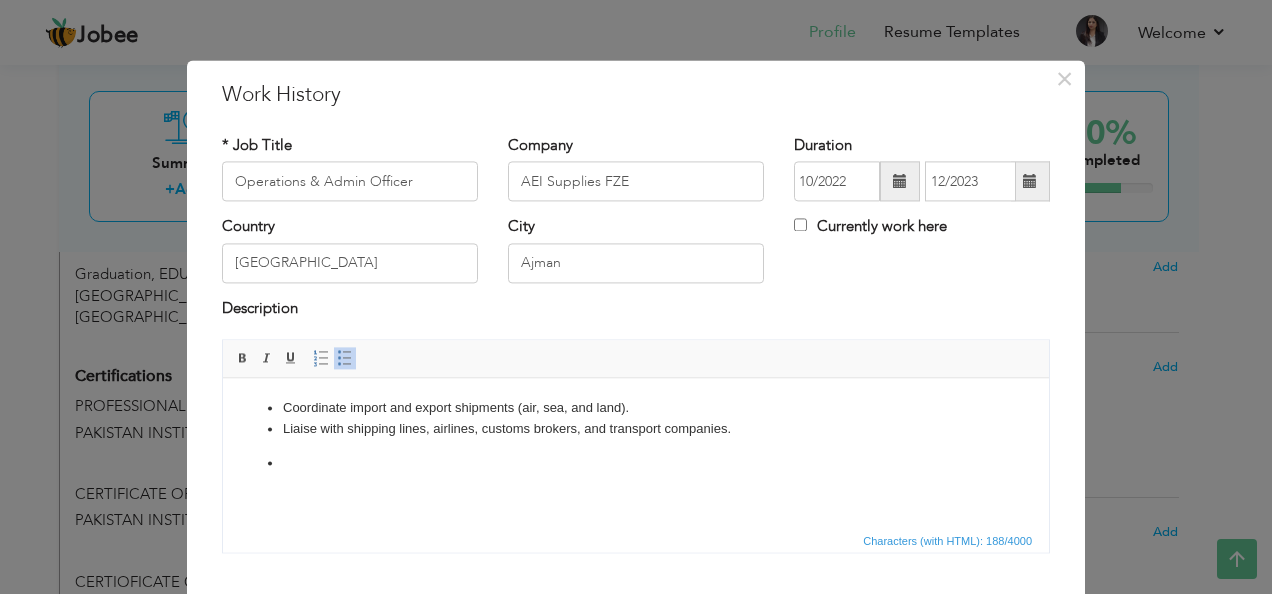 click on "Coordinate import and export shipments (air, sea, and land). Liaise with shipping lines, airlines, customs brokers, and transport companies." at bounding box center [636, 435] 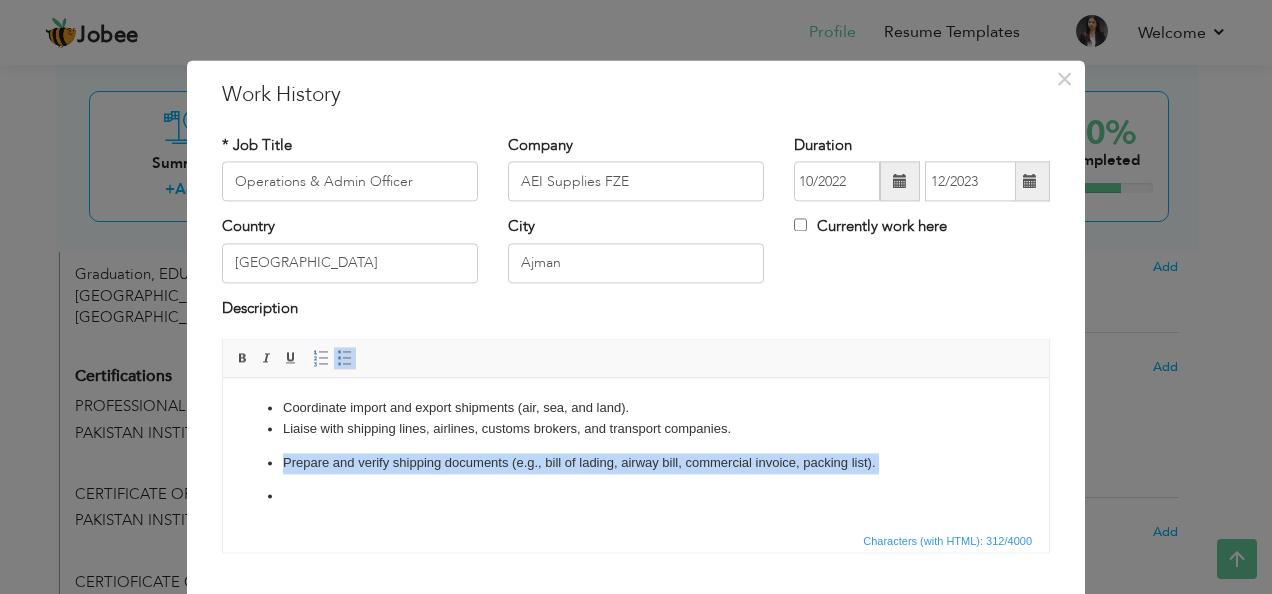drag, startPoint x: 282, startPoint y: 460, endPoint x: 397, endPoint y: 550, distance: 146.03082 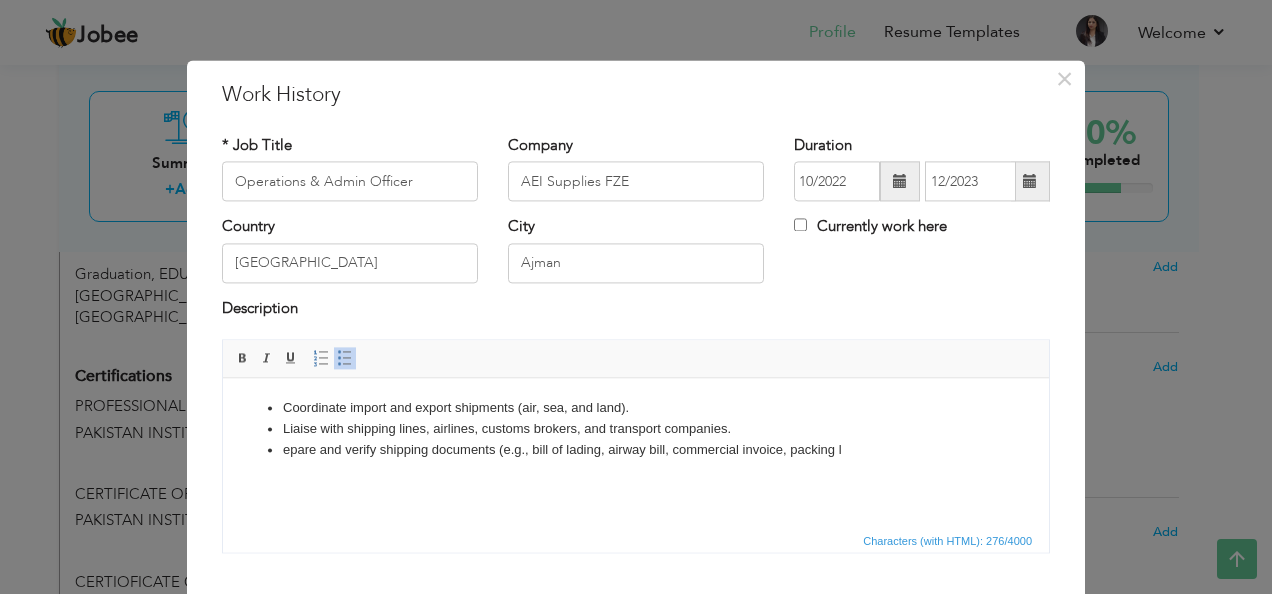 click on "Coordinate import and export shipments (air, sea, and land). Liaise with shipping lines, airlines, customs brokers, and transport companies. epare and verify shipping documents (e.g., bill of lading, airway bill, commercial invoice, packing l" at bounding box center (636, 429) 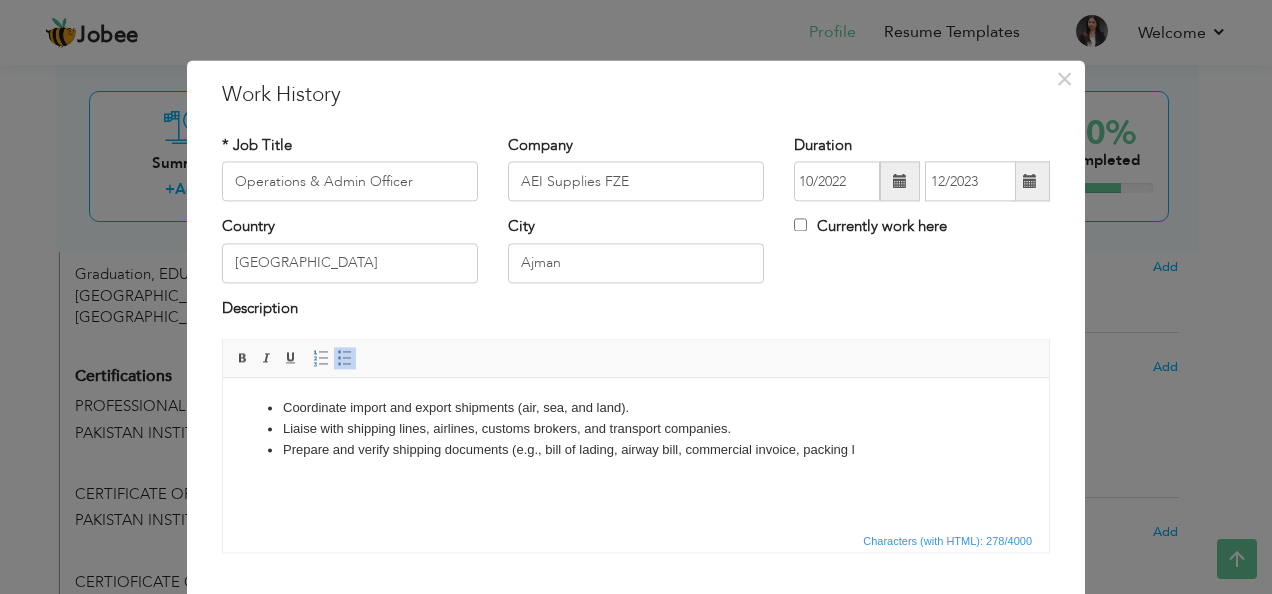 drag, startPoint x: 864, startPoint y: 444, endPoint x: 851, endPoint y: 456, distance: 17.691807 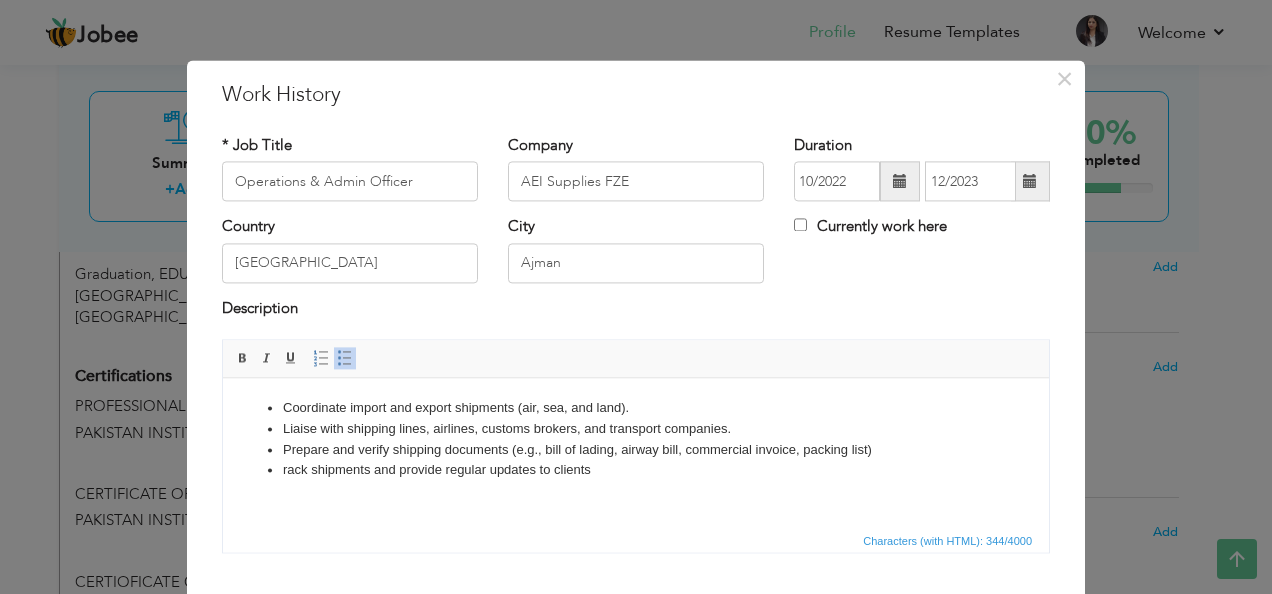 click on "Coordinate import and export shipments (air, sea, and land). Liaise with shipping lines, airlines, customs brokers, and transport companies. Prepare and verify shipping documents (e.g., bill of lading, airway bill, commercial invoice, packing list) rack shipments and provide regular updates to clients" at bounding box center [636, 439] 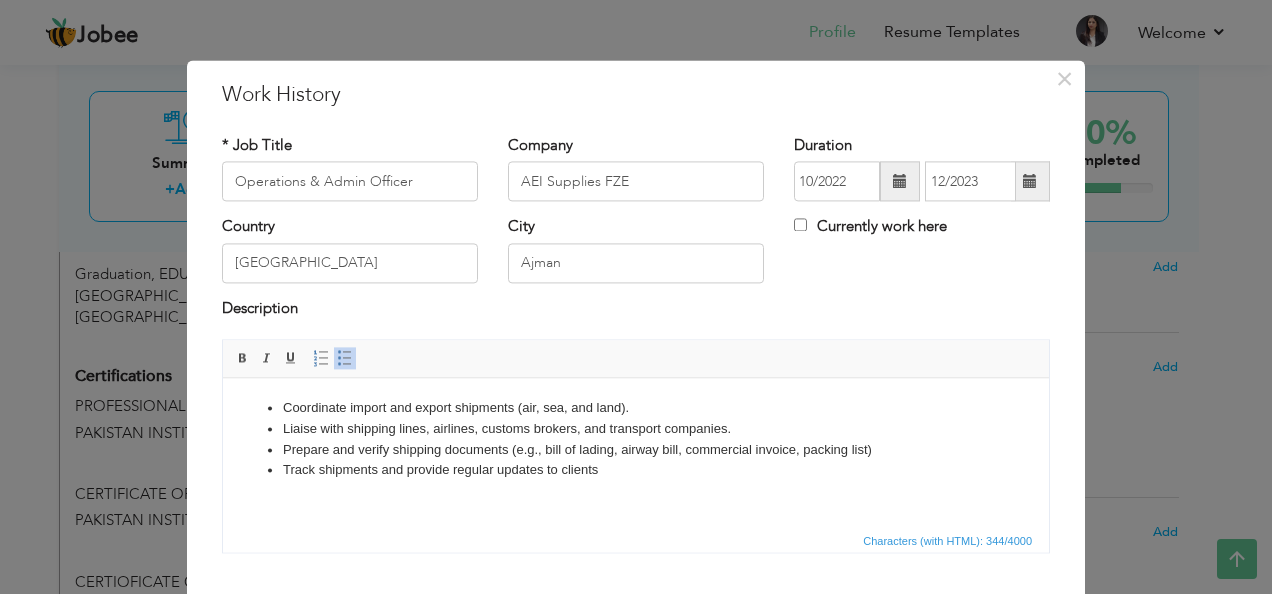 drag, startPoint x: 599, startPoint y: 475, endPoint x: 635, endPoint y: 514, distance: 53.075417 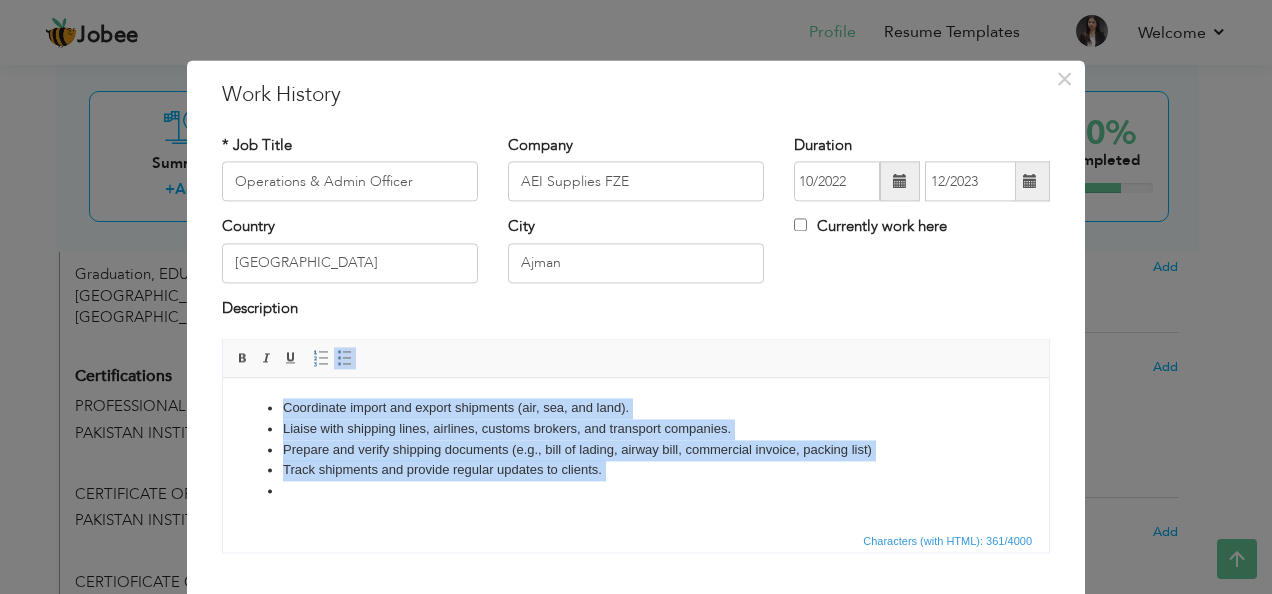 click on "Coordinate import and export shipments (air, sea, and land). Liaise with shipping lines, airlines, customs brokers, and transport companies. Prepare and verify shipping documents (e.g., bill of lading, airway bill, commercial invoice, packing list) Track shipments and provide regular updates to clients." at bounding box center (636, 450) 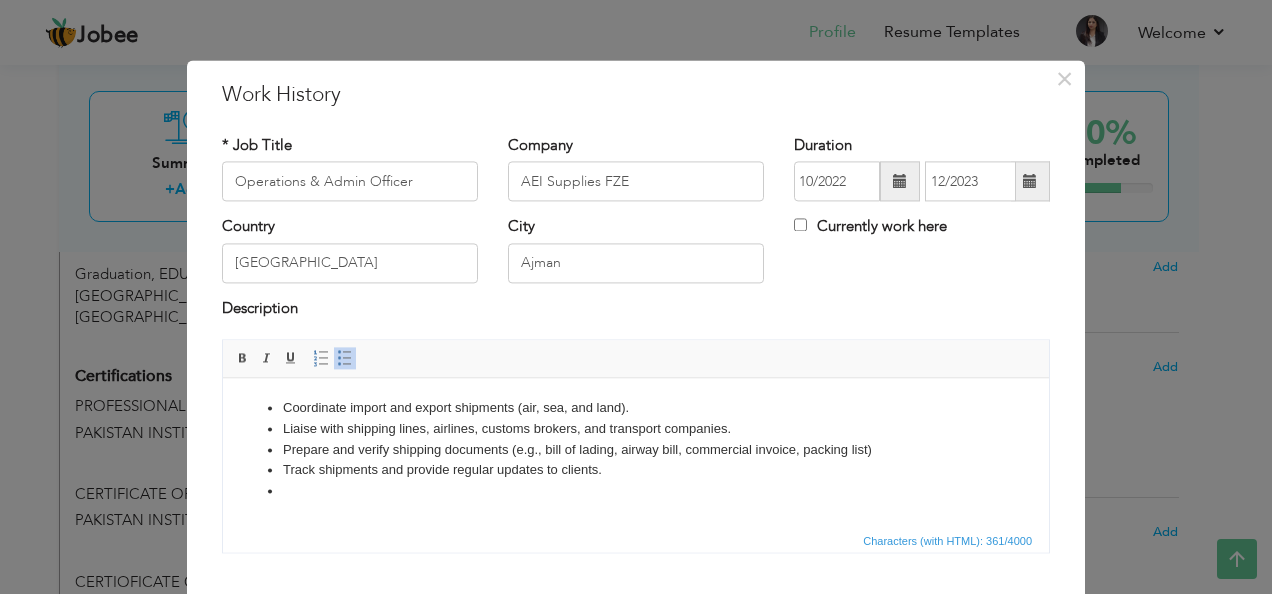 click at bounding box center [636, 491] 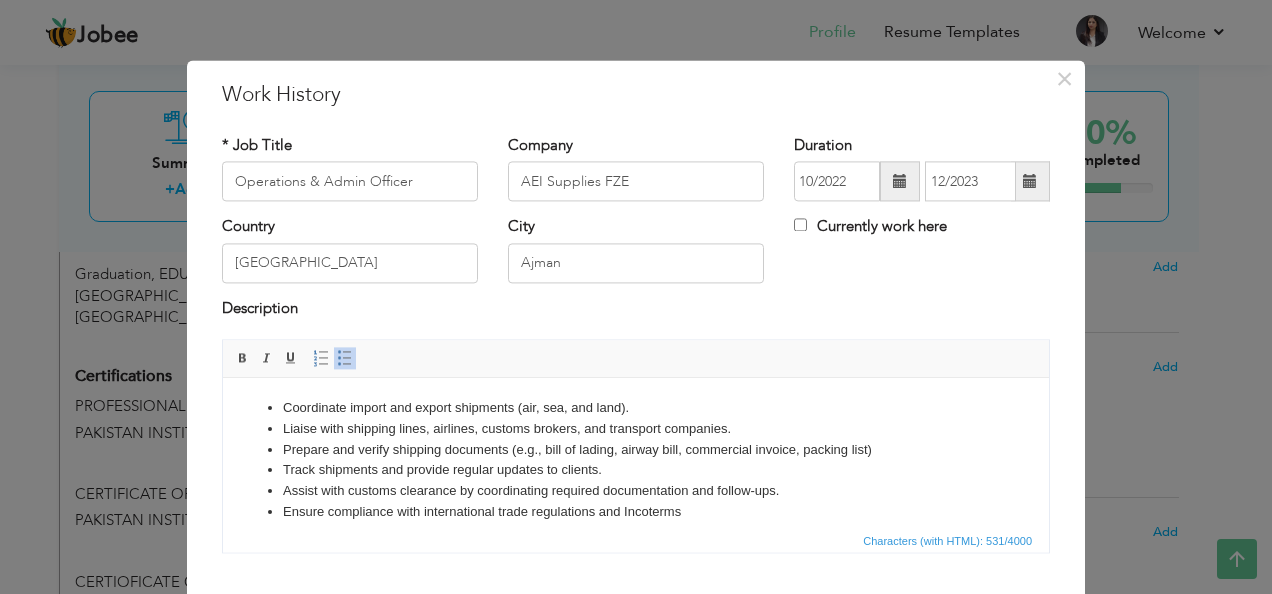 scroll, scrollTop: 12, scrollLeft: 0, axis: vertical 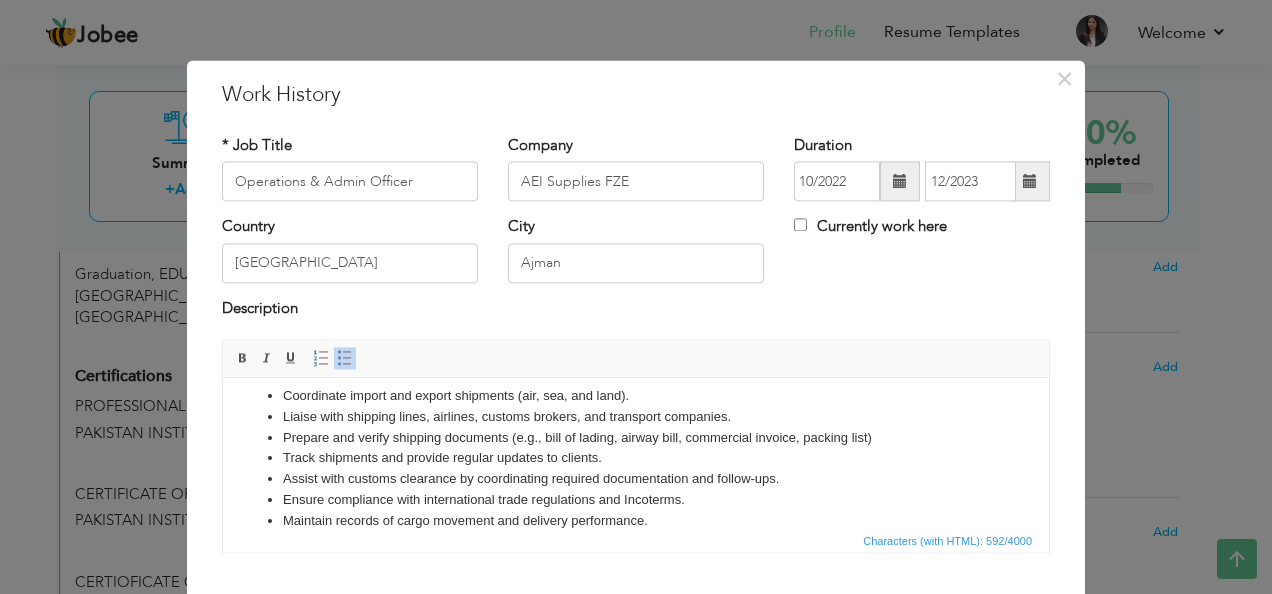 click on "Characters (with HTML): 592/4000" at bounding box center [636, 541] 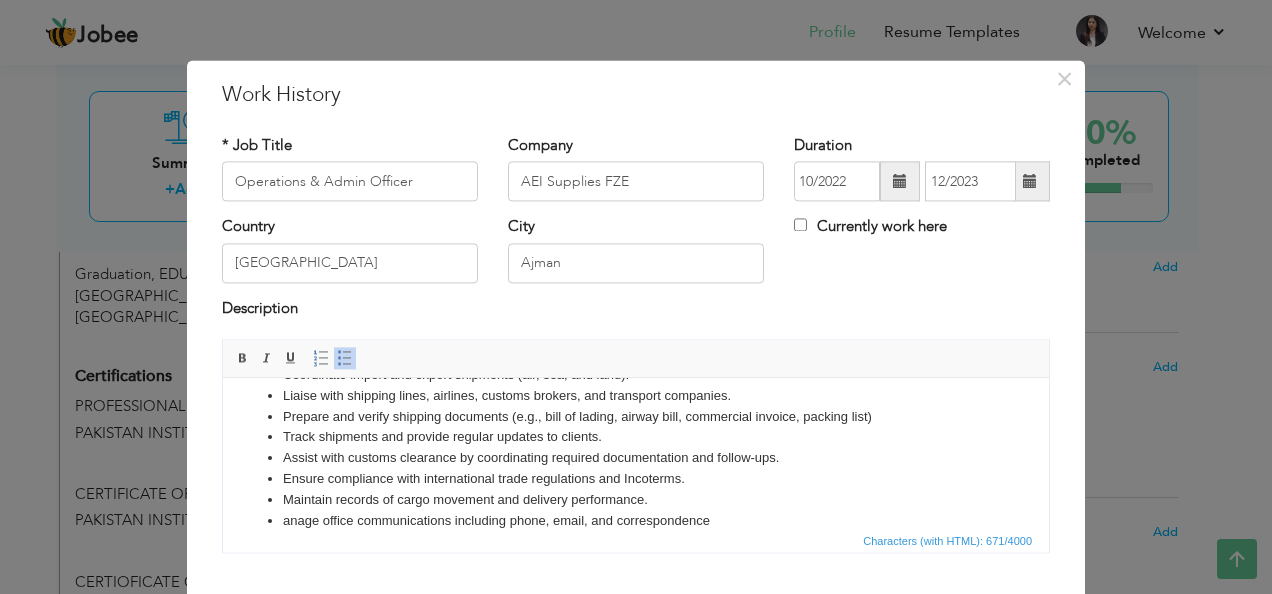 click on "Coordinate import and export shipments (air, sea, and land). Liaise with shipping lines, airlines, customs brokers, and transport companies. Prepare and verify shipping documents (e.g., bill of lading, airway bill, commercial invoice, packing list) Track shipments and provide regular updates to clients. A ssist with customs clearance by coordinating required documentation and follow-ups. E nsure compliance with international trade regulations and Incoterms. M aintain records of cargo movement and delivery performance.  anage office communications including phone, email, and correspondence" at bounding box center [636, 448] 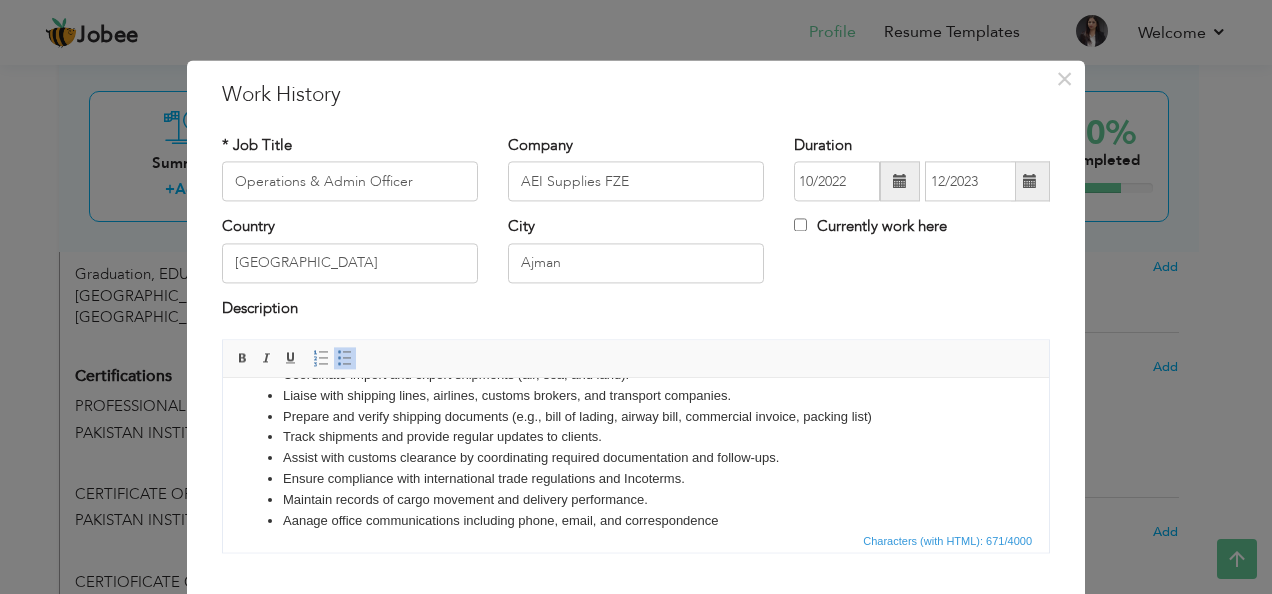 click on "Aanage office communications including phone, email, and correspondence" at bounding box center [636, 521] 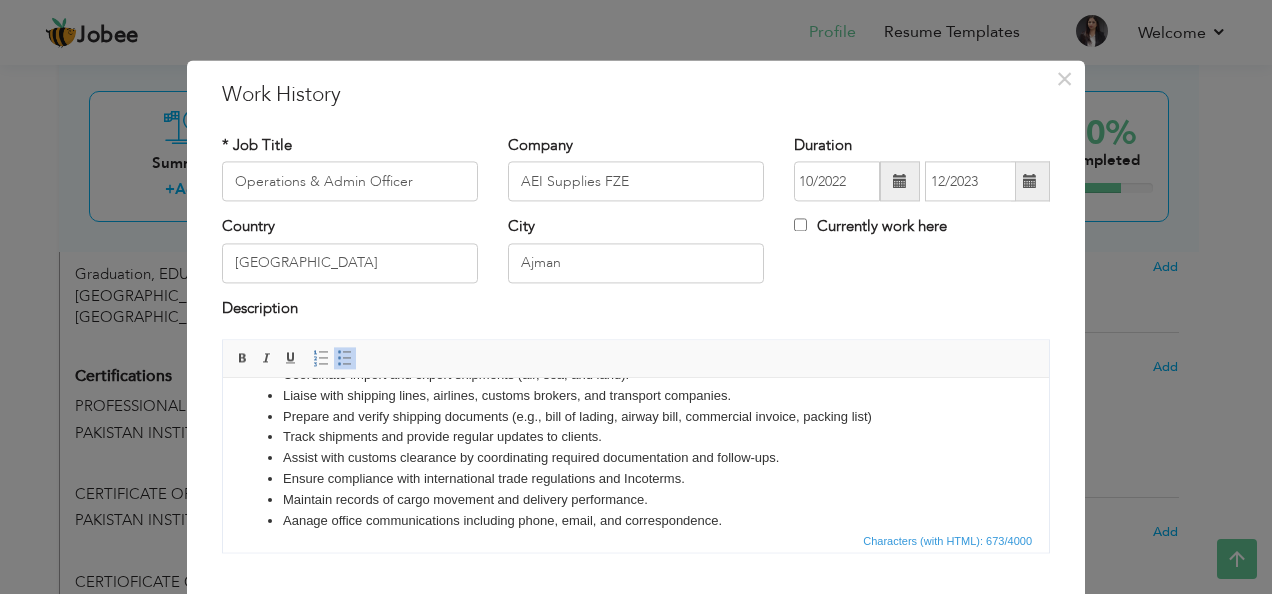 scroll, scrollTop: 54, scrollLeft: 0, axis: vertical 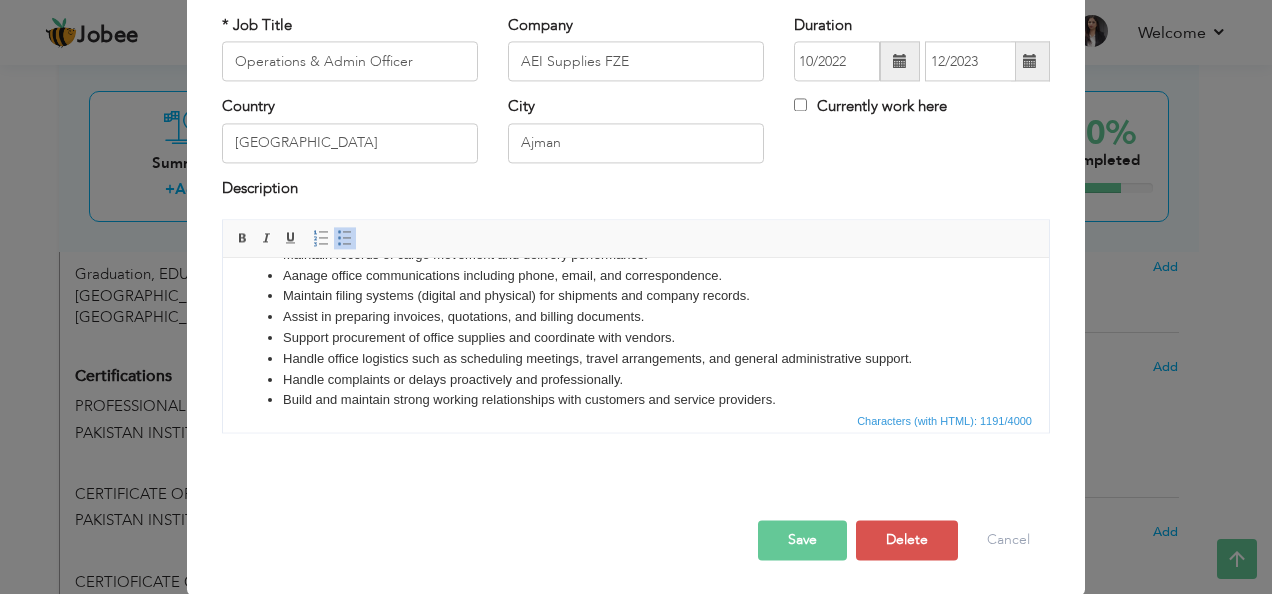 click on "Save" at bounding box center [802, 541] 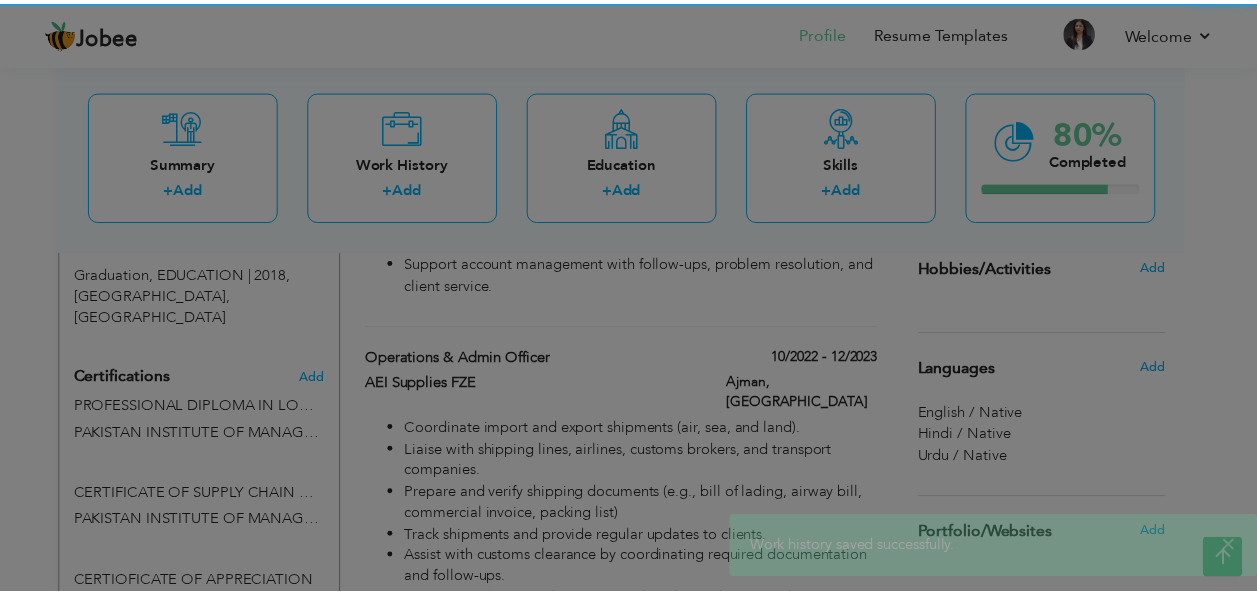 scroll, scrollTop: 0, scrollLeft: 0, axis: both 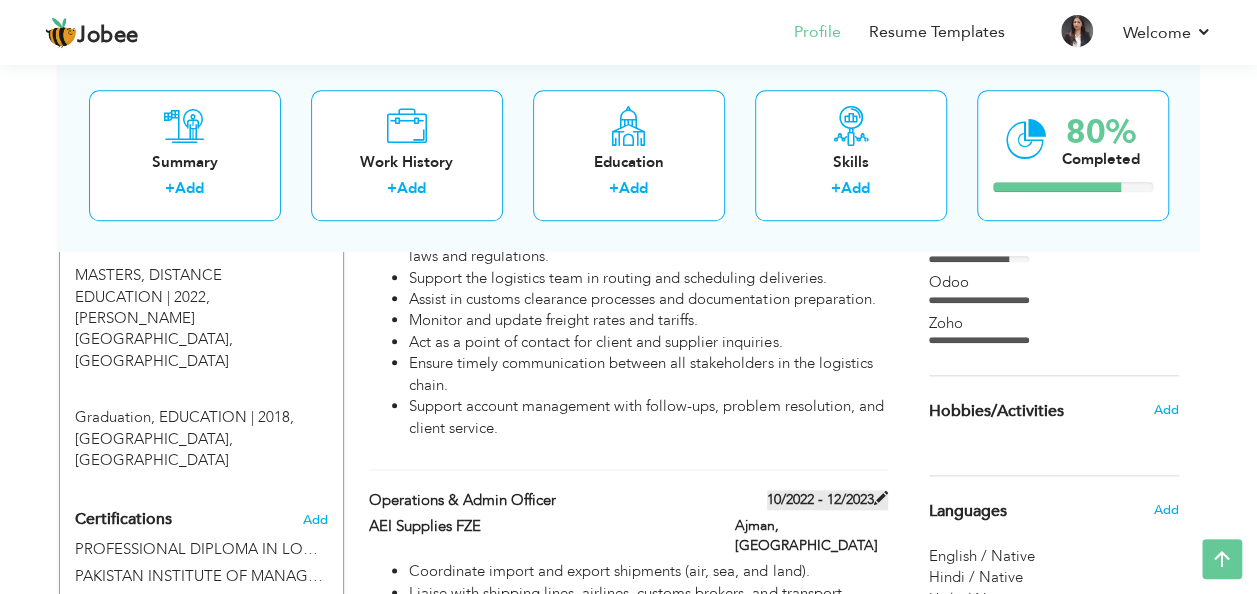 click on "10/2022 - 12/2023" at bounding box center (827, 500) 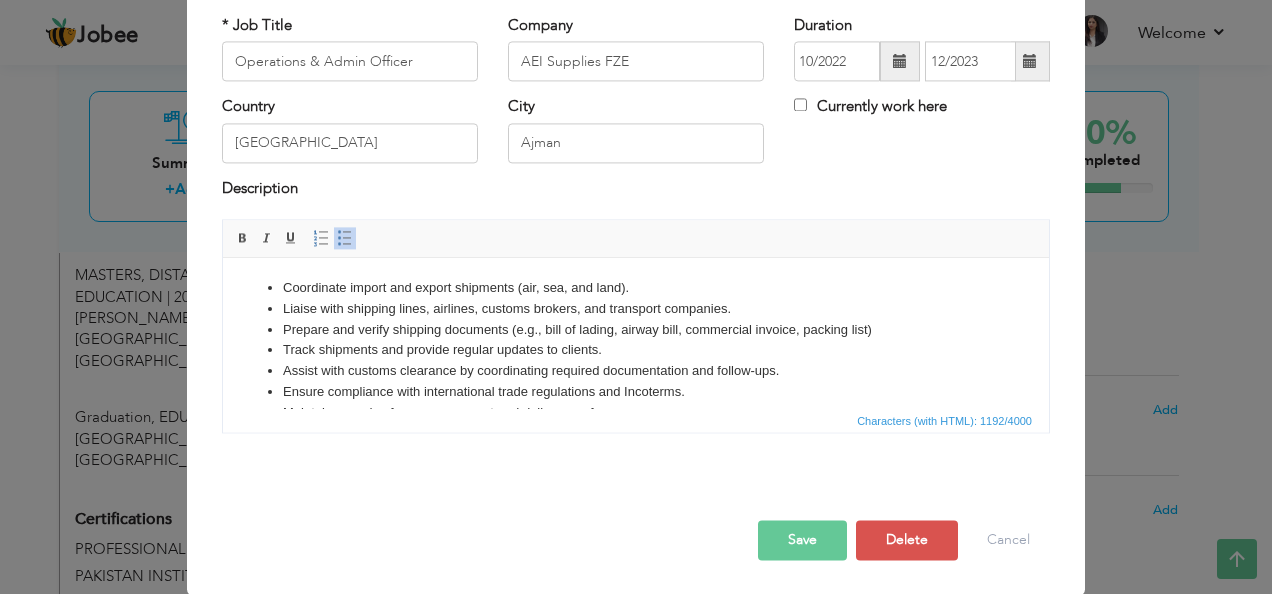 scroll, scrollTop: 0, scrollLeft: 0, axis: both 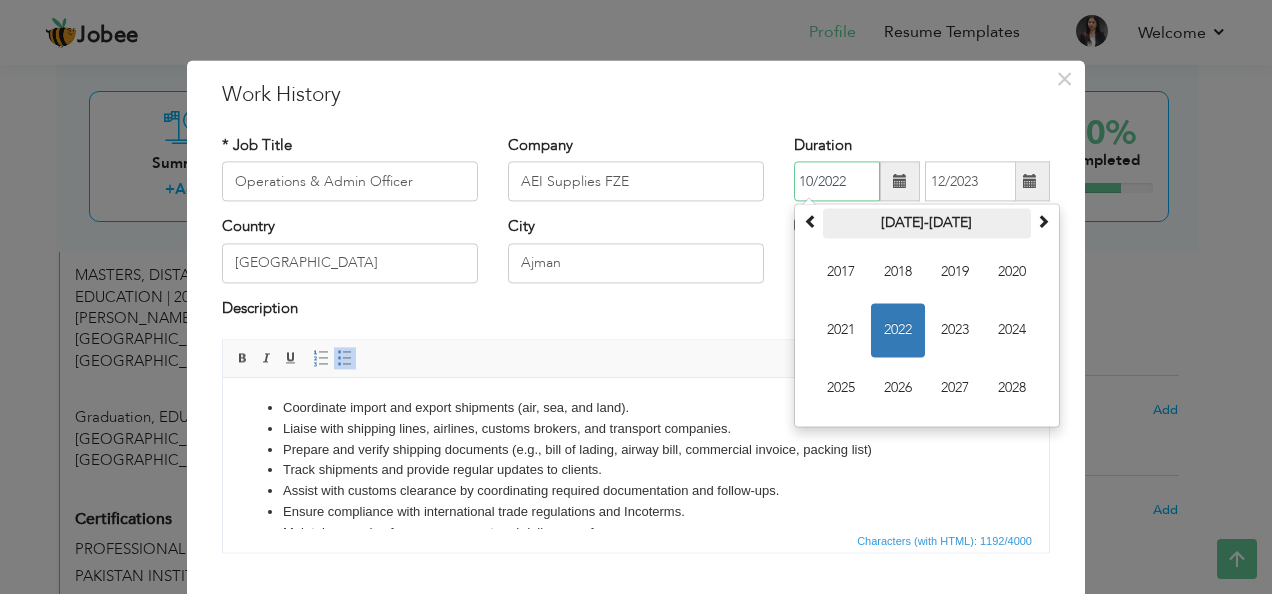 drag, startPoint x: 802, startPoint y: 183, endPoint x: 824, endPoint y: 237, distance: 58.30952 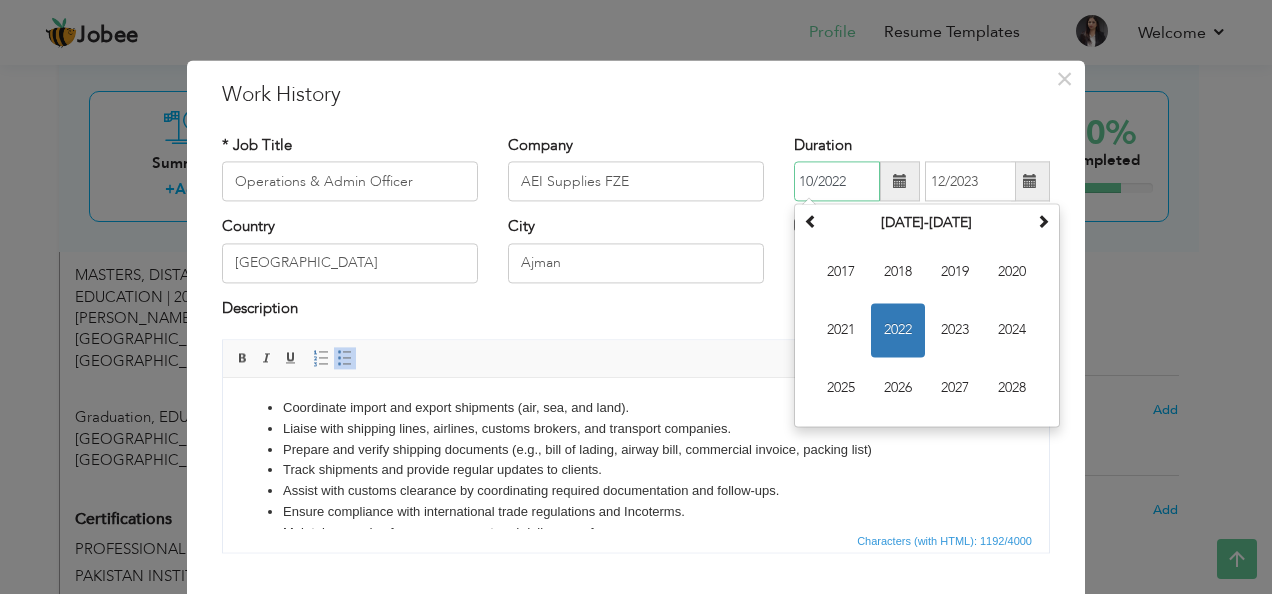 click on "2022" at bounding box center (898, 331) 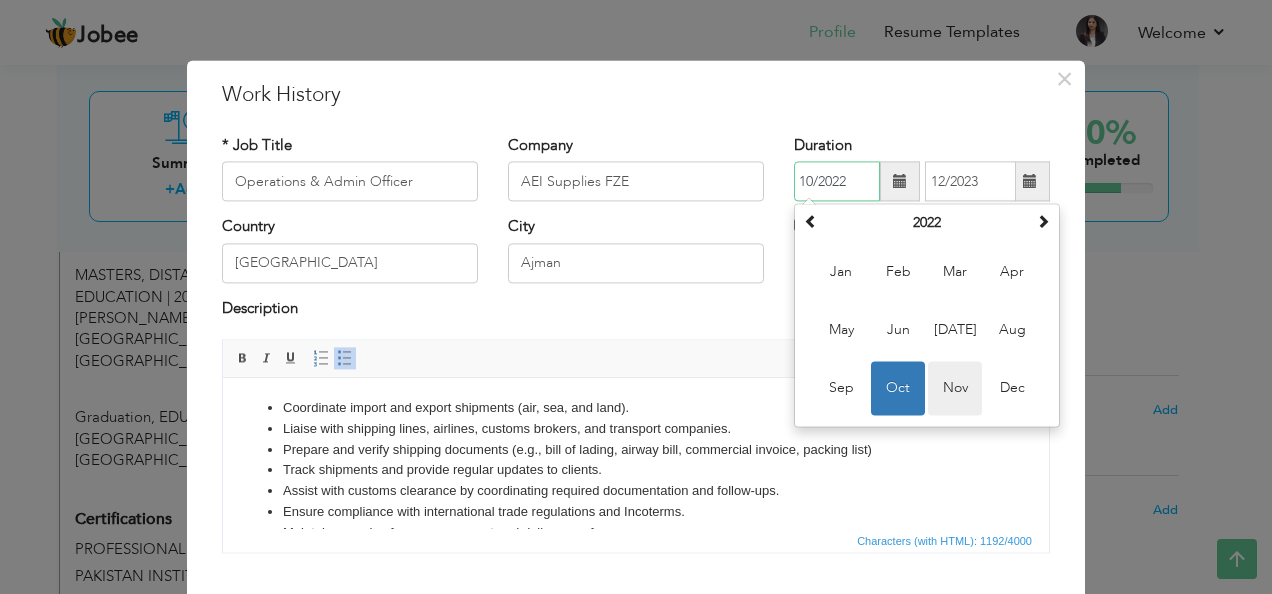 drag, startPoint x: 944, startPoint y: 388, endPoint x: 729, endPoint y: 6, distance: 438.34802 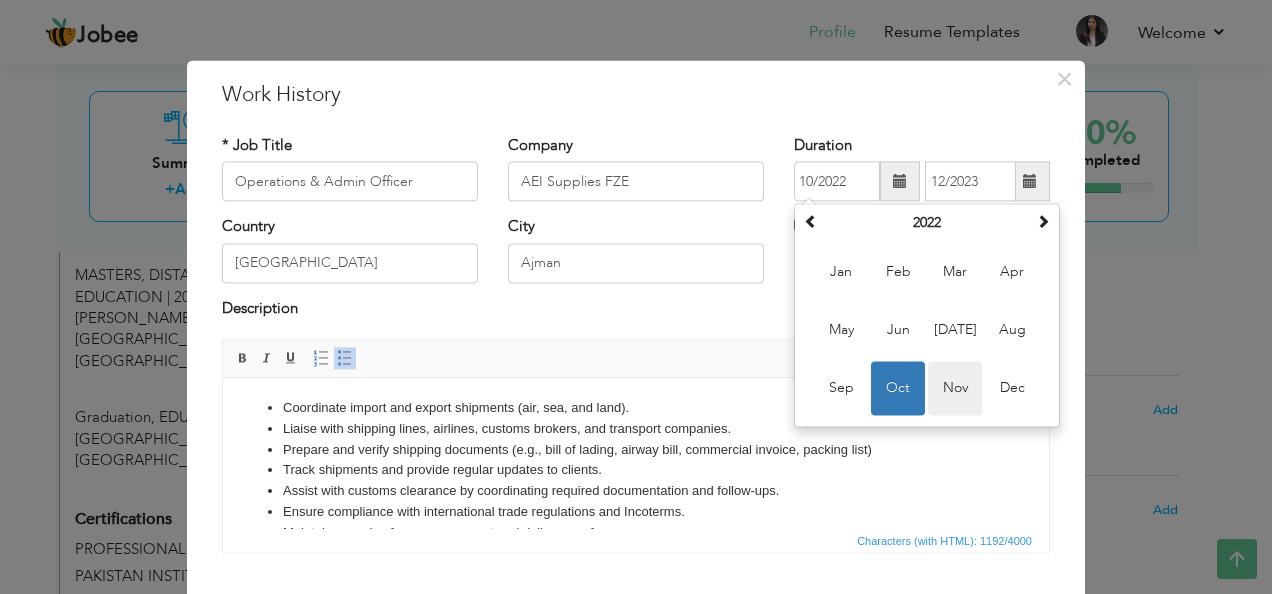 type on "11/2022" 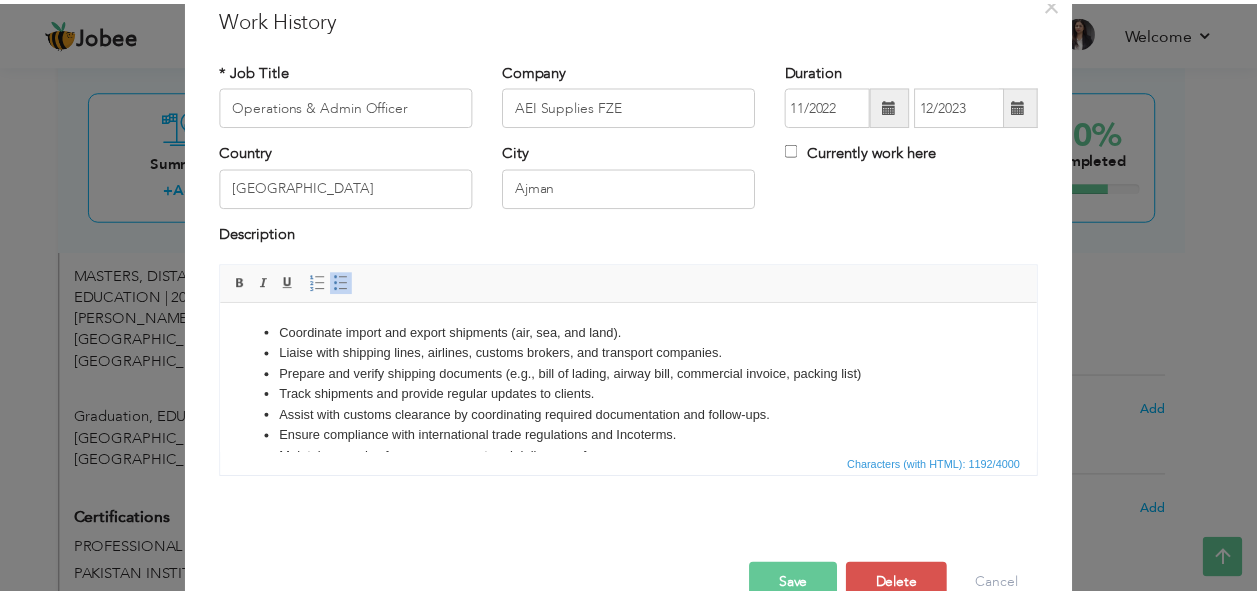 scroll, scrollTop: 120, scrollLeft: 0, axis: vertical 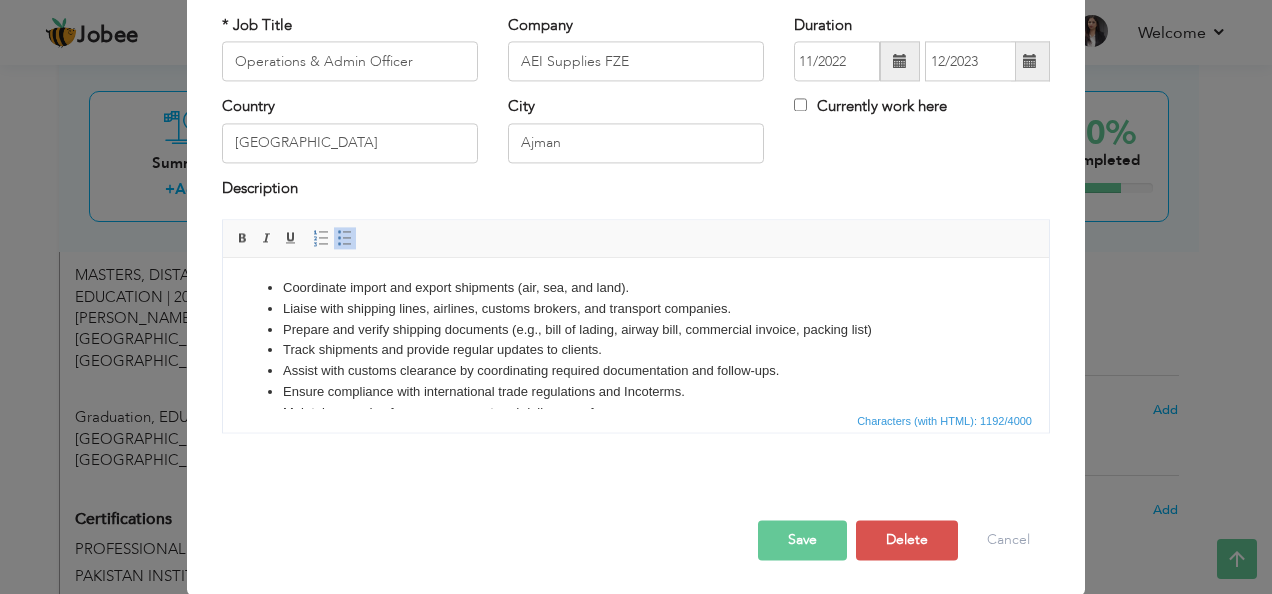 click on "Save" at bounding box center [802, 541] 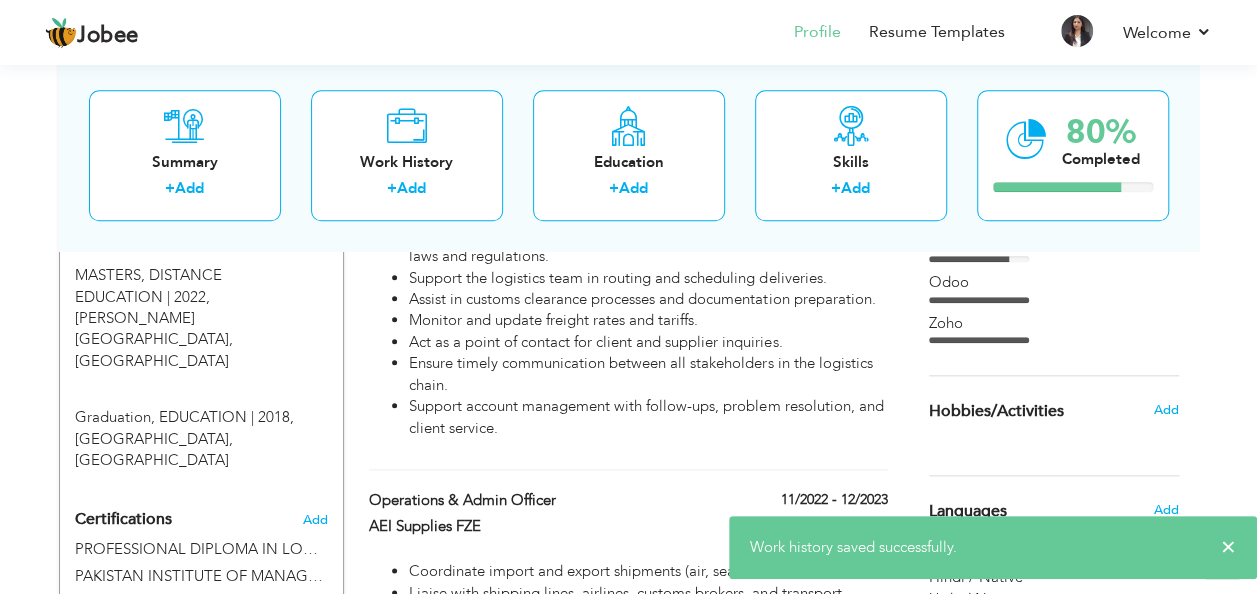 scroll, scrollTop: 385, scrollLeft: 0, axis: vertical 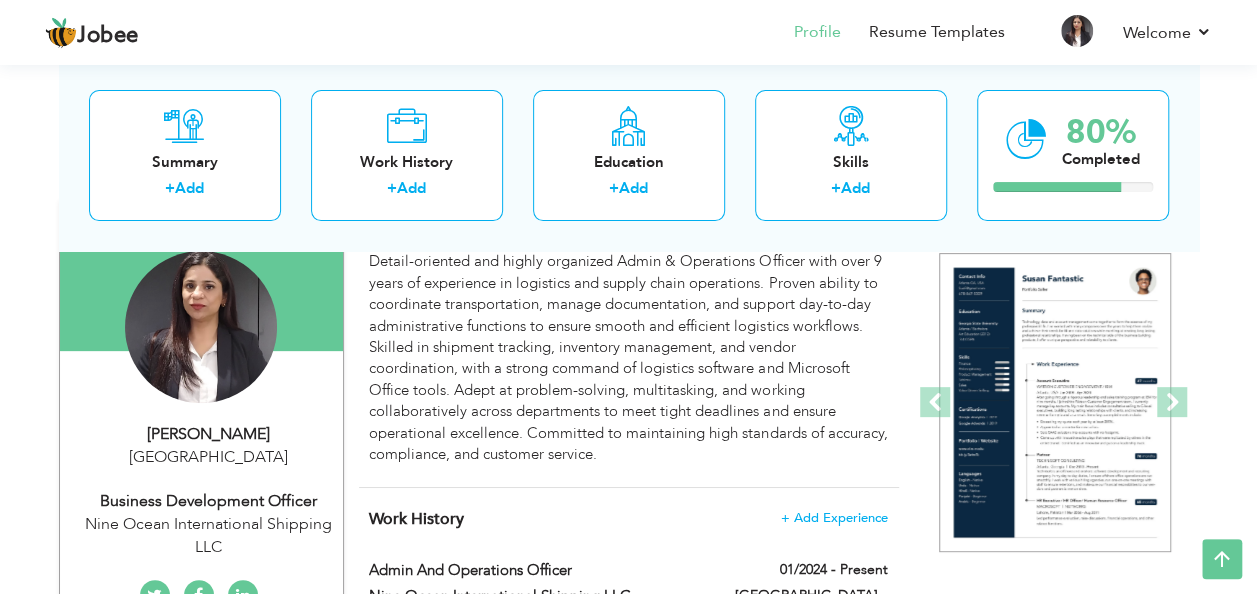 click on "Business Development Officer" at bounding box center [209, 501] 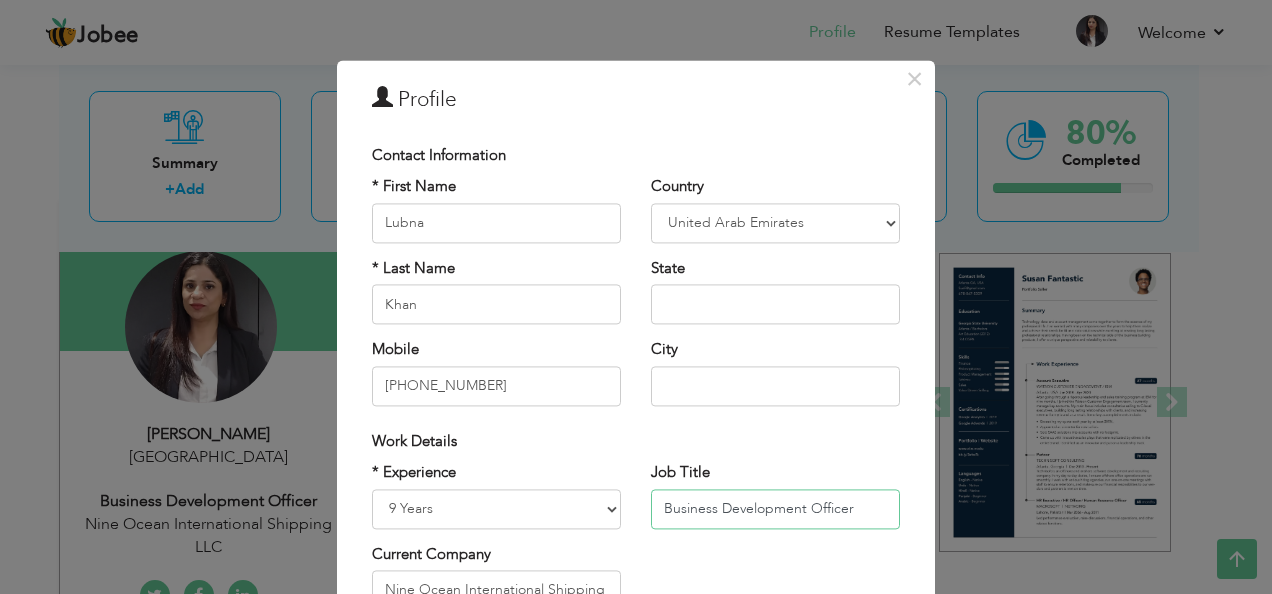 drag, startPoint x: 659, startPoint y: 509, endPoint x: 860, endPoint y: 497, distance: 201.3579 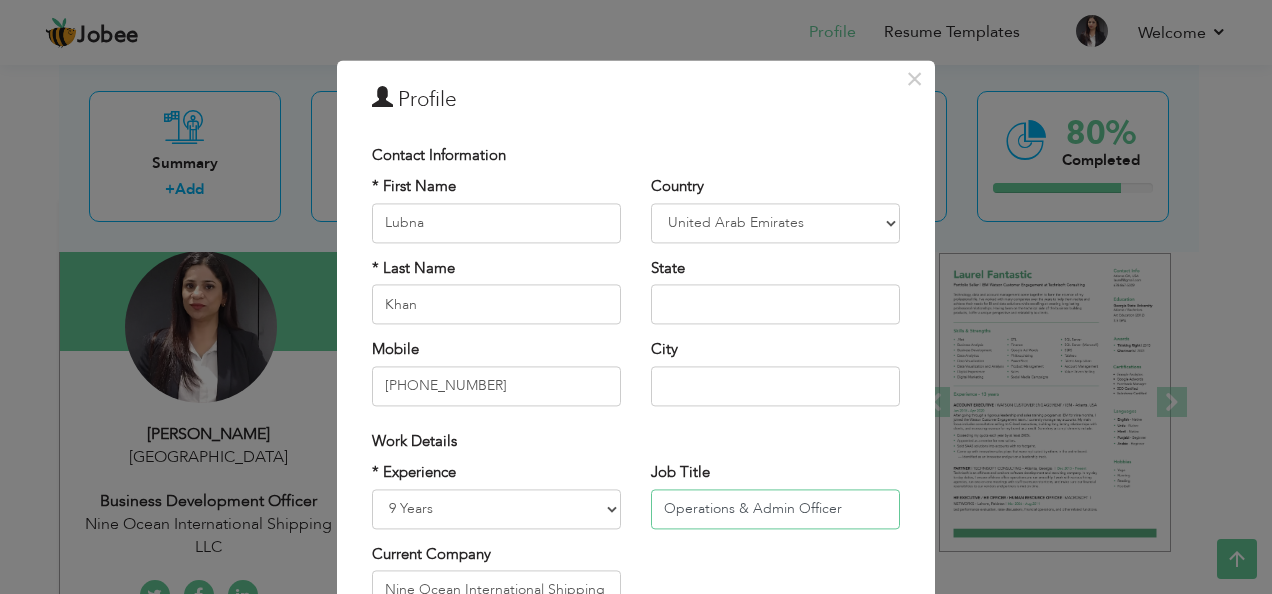 type on "Operations & Admin Officer" 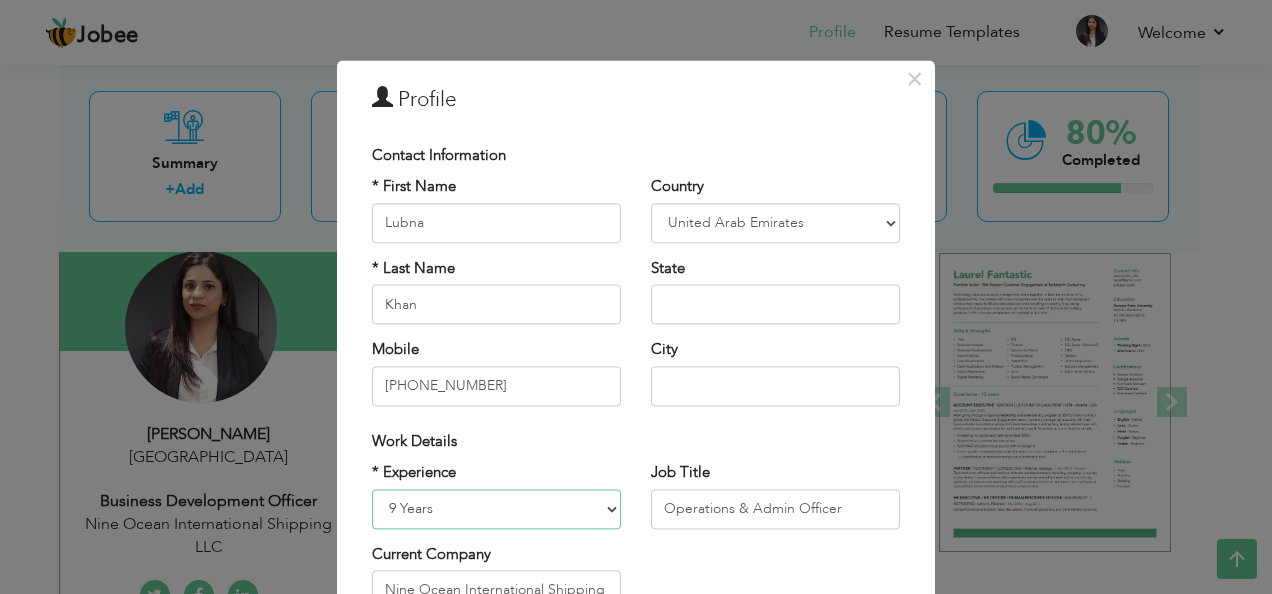 click on "Entry Level Less than 1 Year 1 Year 2 Years 3 Years 4 Years 5 Years 6 Years 7 Years 8 Years 9 Years 10 Years 11 Years 12 Years 13 Years 14 Years 15 Years 16 Years 17 Years 18 Years 19 Years 20 Years 21 Years 22 Years 23 Years 24 Years 25 Years 26 Years 27 Years 28 Years 29 Years 30 Years 31 Years 32 Years 33 Years 34 Years 35 Years More than 35 Years" at bounding box center (496, 509) 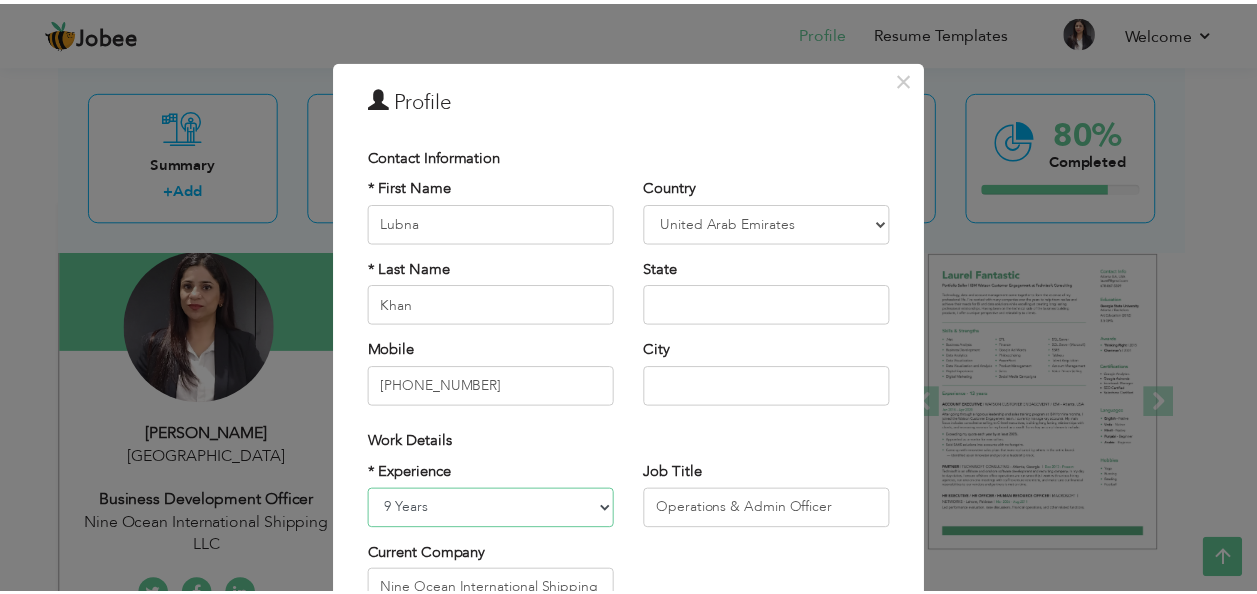 scroll, scrollTop: 303, scrollLeft: 0, axis: vertical 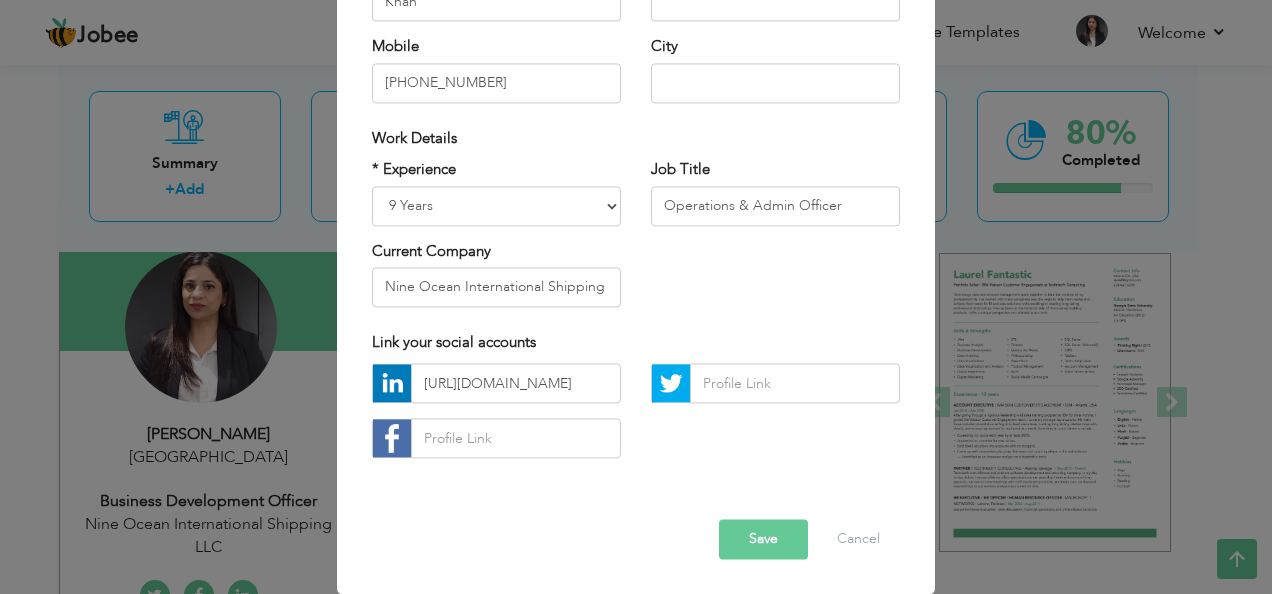 click on "Save" at bounding box center [763, 540] 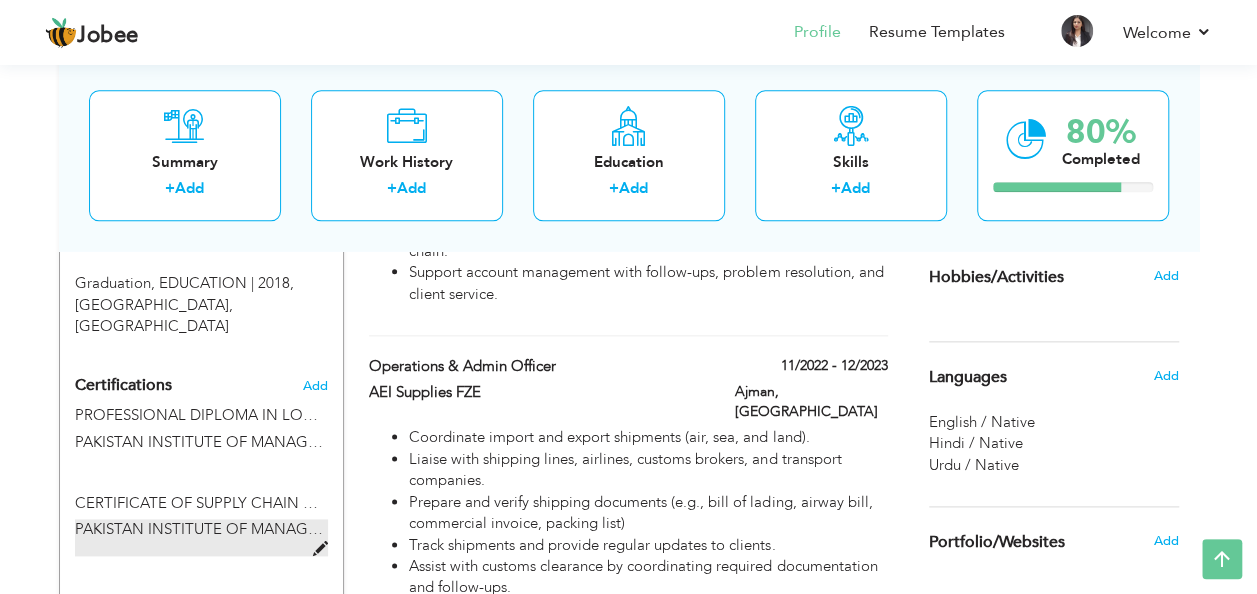 scroll, scrollTop: 520, scrollLeft: 0, axis: vertical 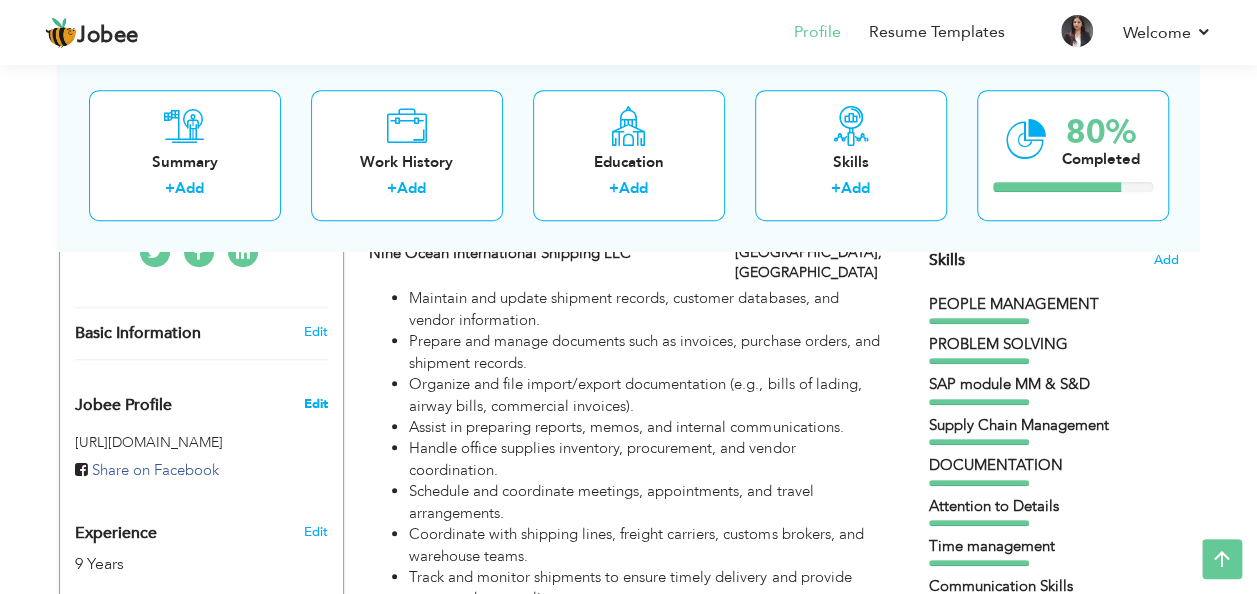 click on "Edit" at bounding box center [315, 404] 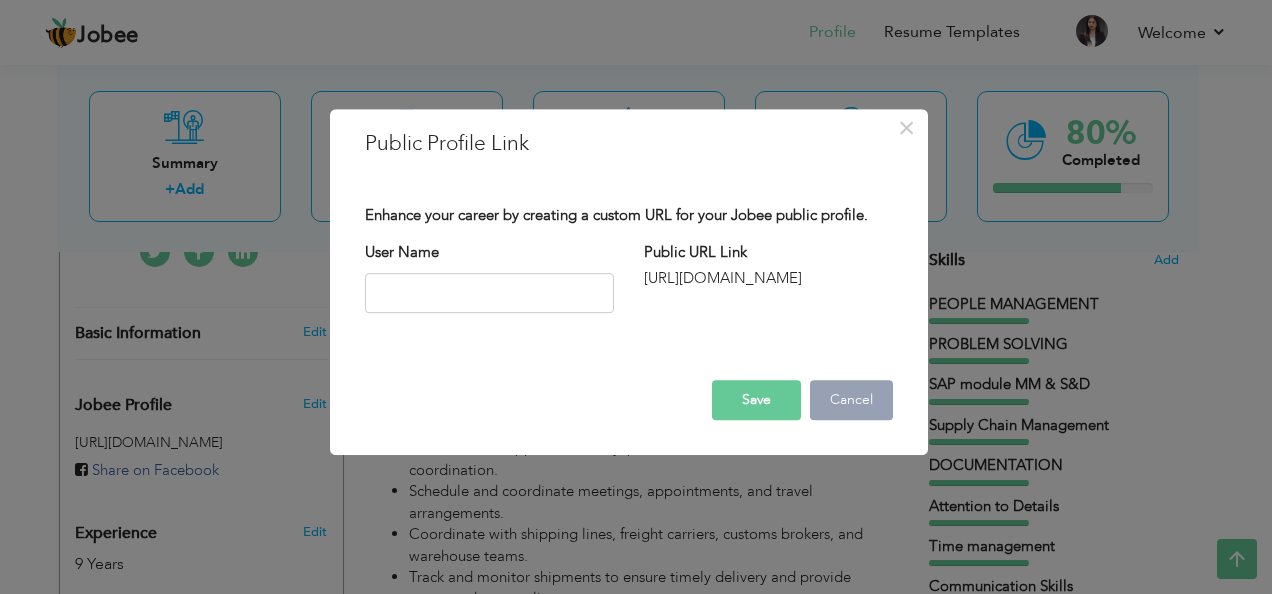 click on "Cancel" at bounding box center (851, 400) 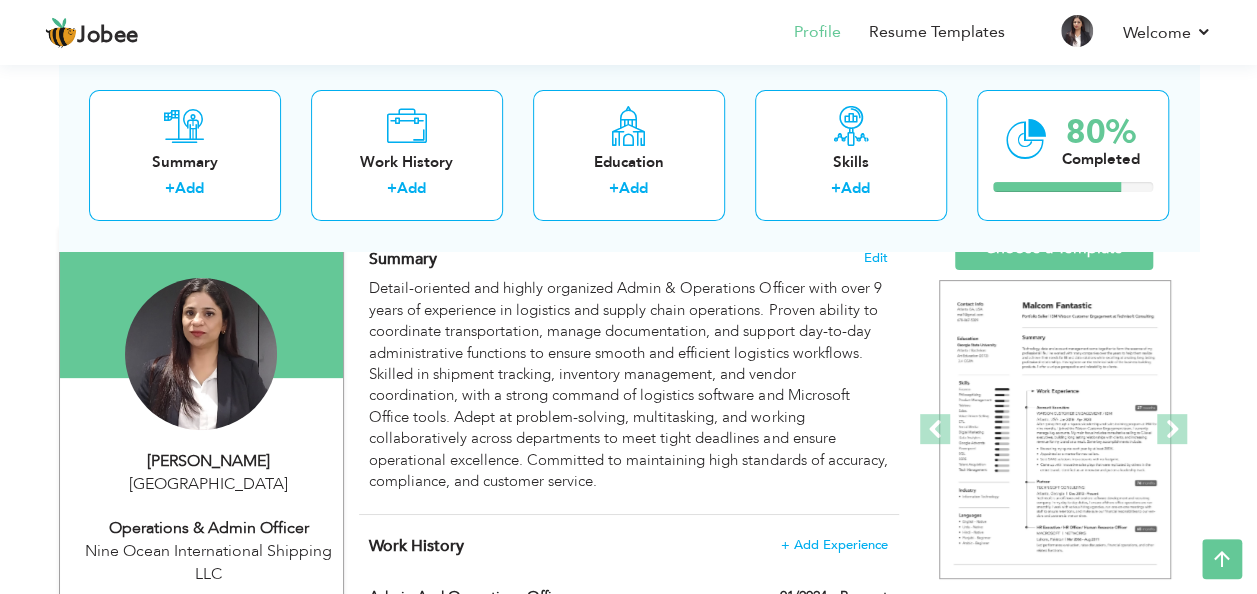 scroll, scrollTop: 0, scrollLeft: 0, axis: both 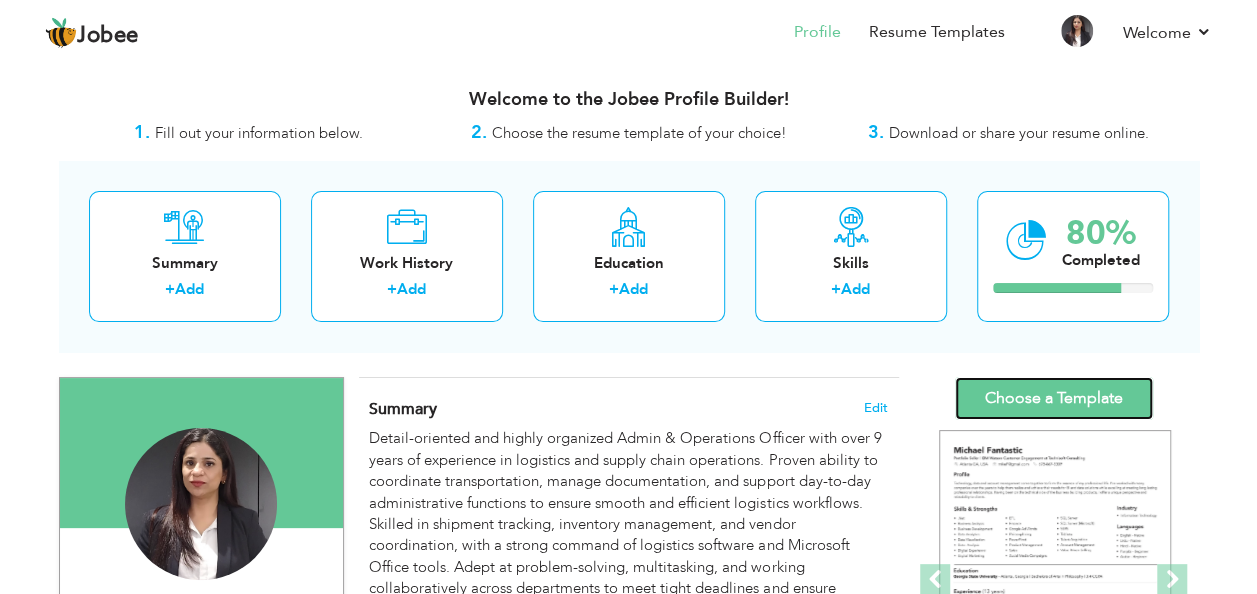 click on "Choose a Template" at bounding box center (1054, 398) 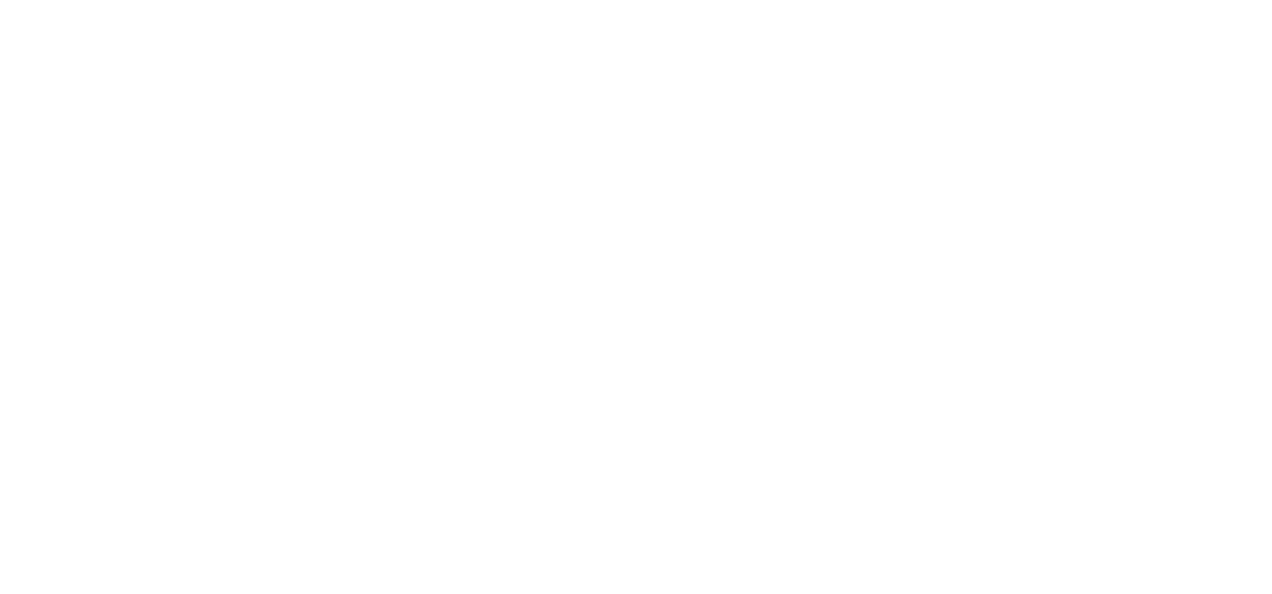 scroll, scrollTop: 0, scrollLeft: 0, axis: both 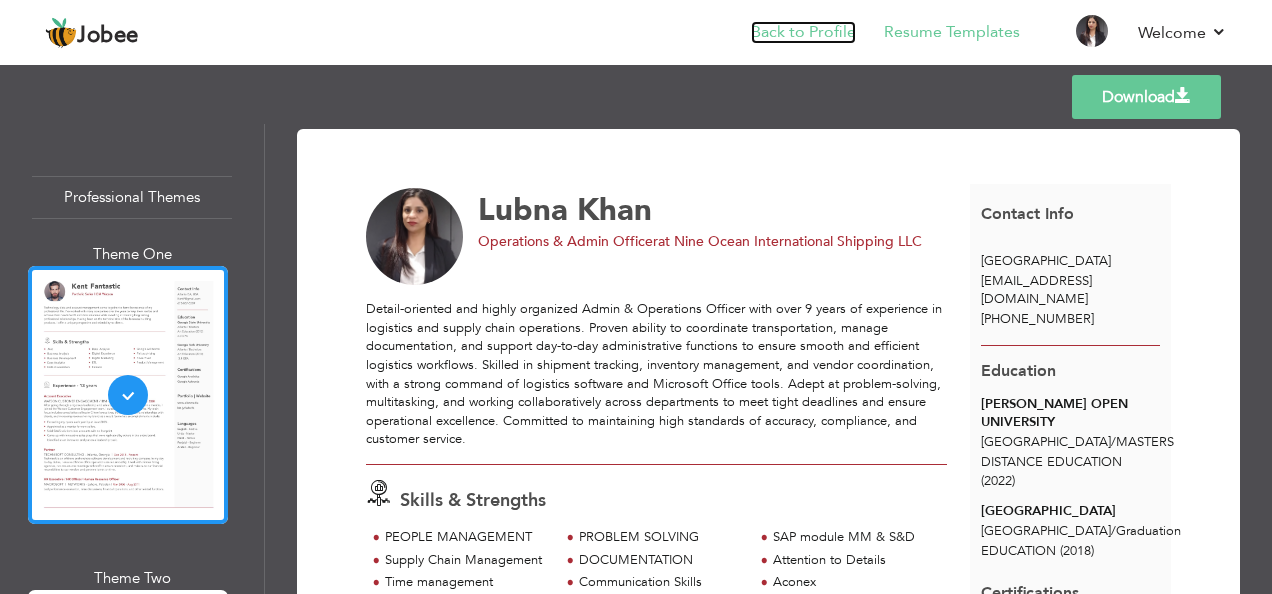 click on "Back to Profile" at bounding box center [803, 32] 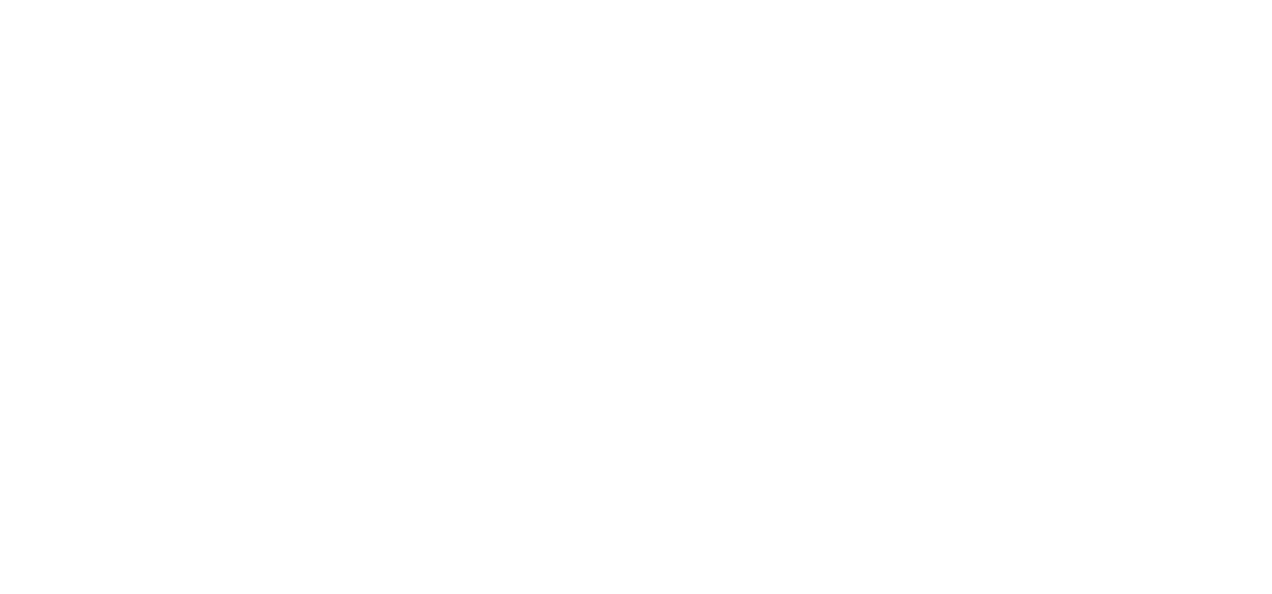 scroll, scrollTop: 0, scrollLeft: 0, axis: both 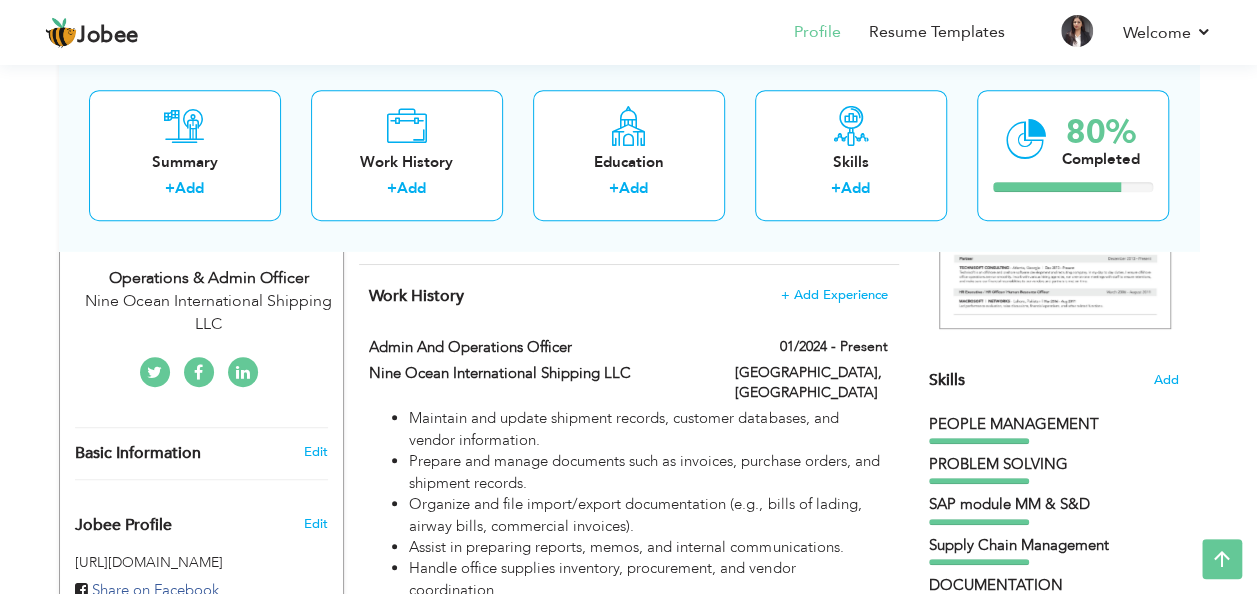 click on "Nine Ocean International Shipping LLC" at bounding box center (209, 313) 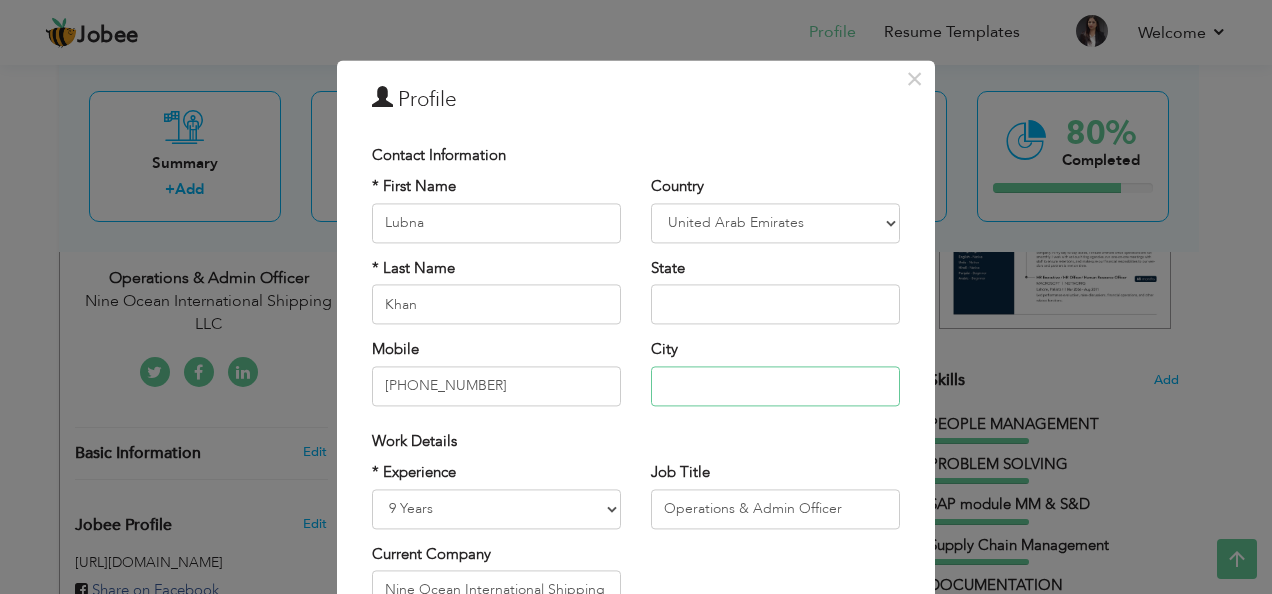 click at bounding box center [775, 386] 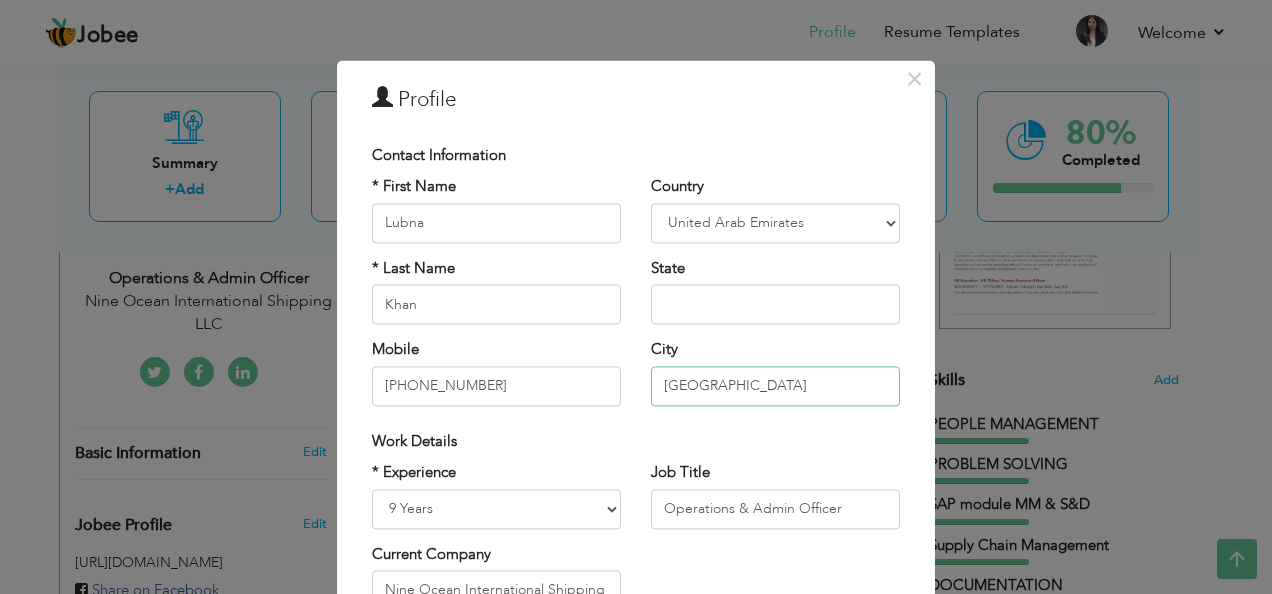type on "[GEOGRAPHIC_DATA]" 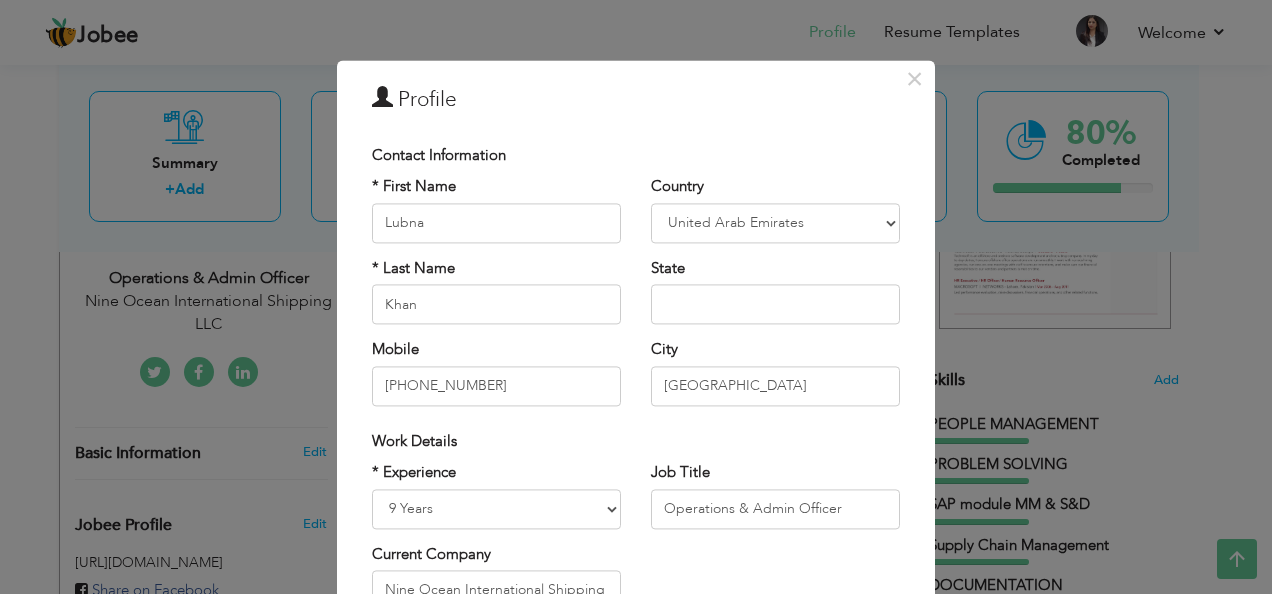 drag, startPoint x: 1250, startPoint y: 288, endPoint x: 1265, endPoint y: 376, distance: 89.26926 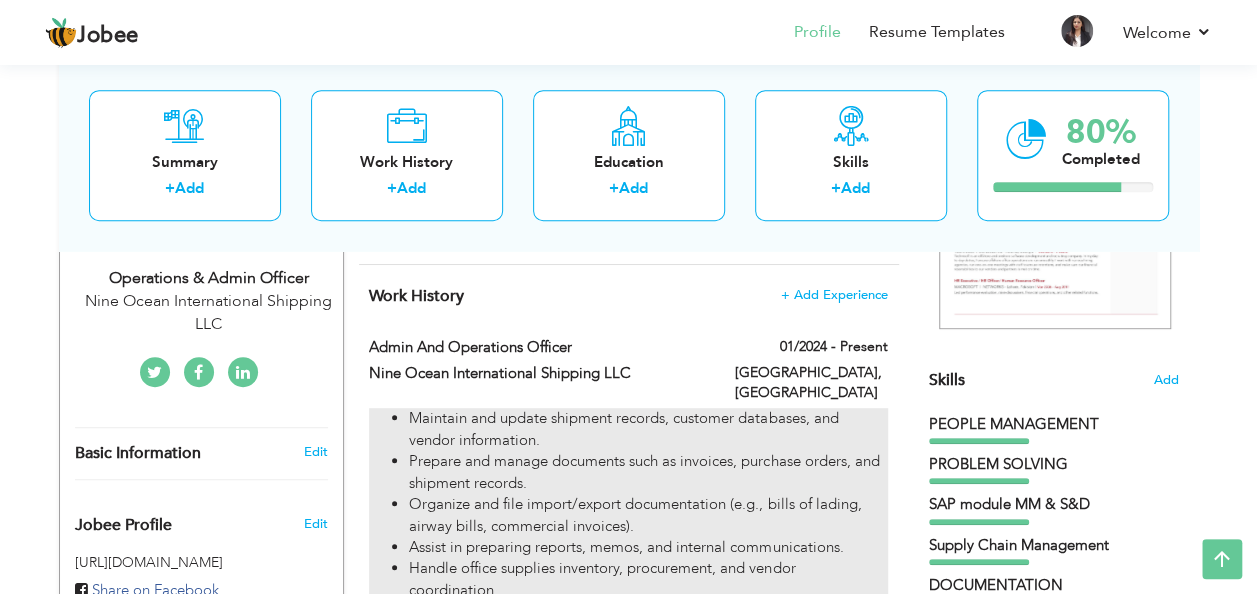 scroll, scrollTop: 0, scrollLeft: 0, axis: both 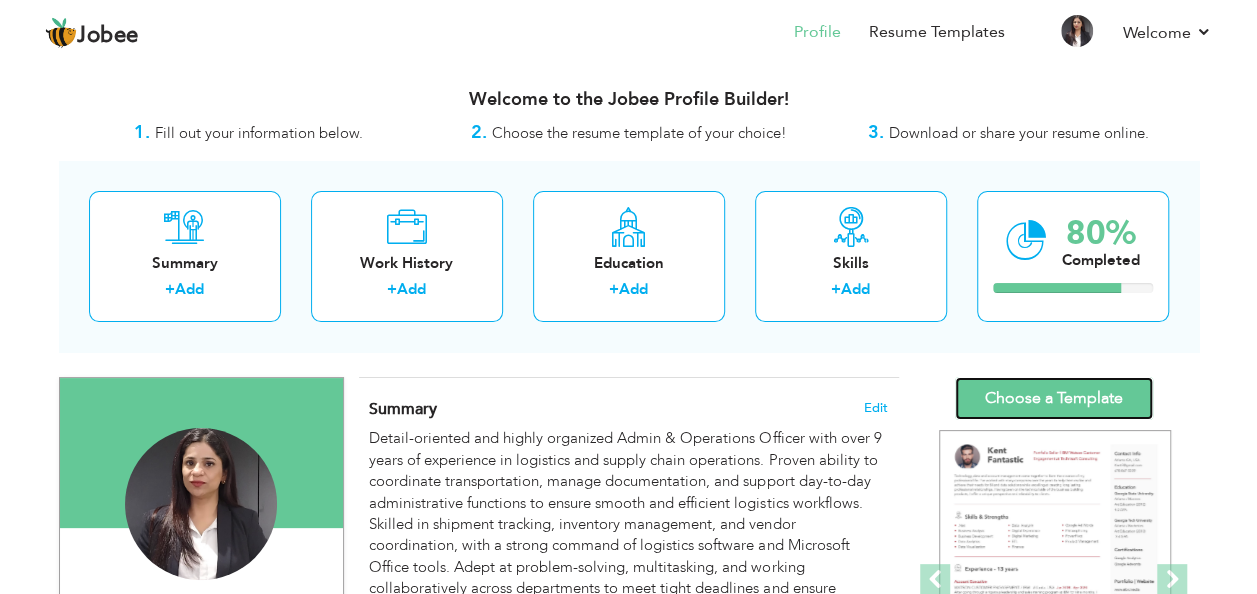 click on "Choose a Template" at bounding box center (1054, 398) 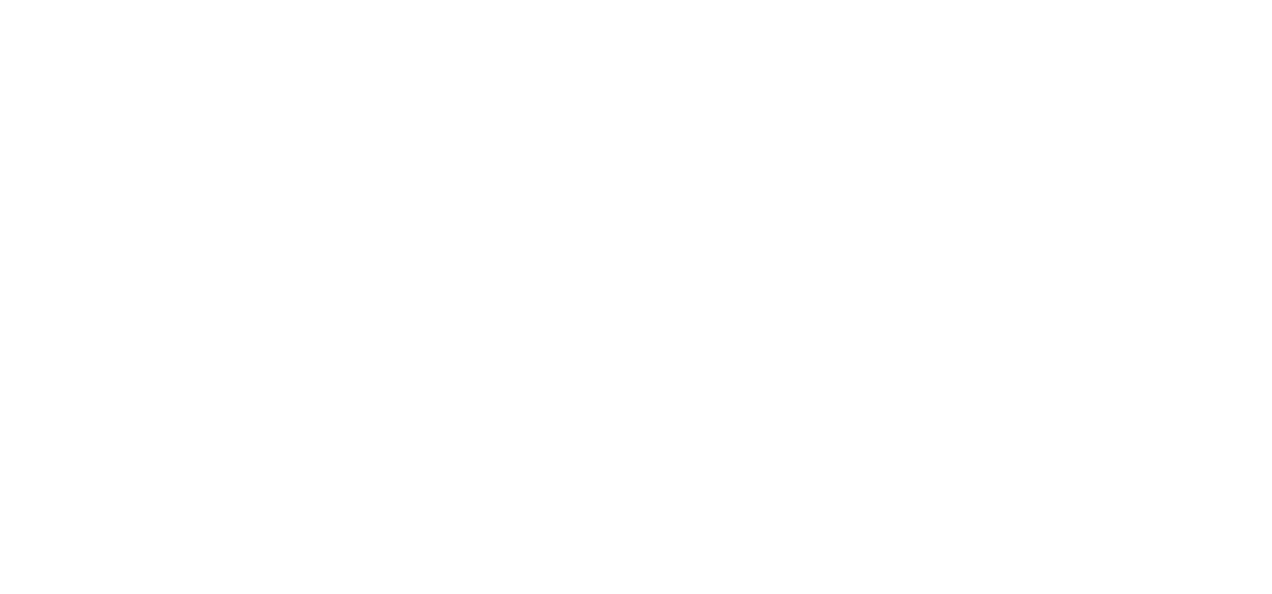 scroll, scrollTop: 0, scrollLeft: 0, axis: both 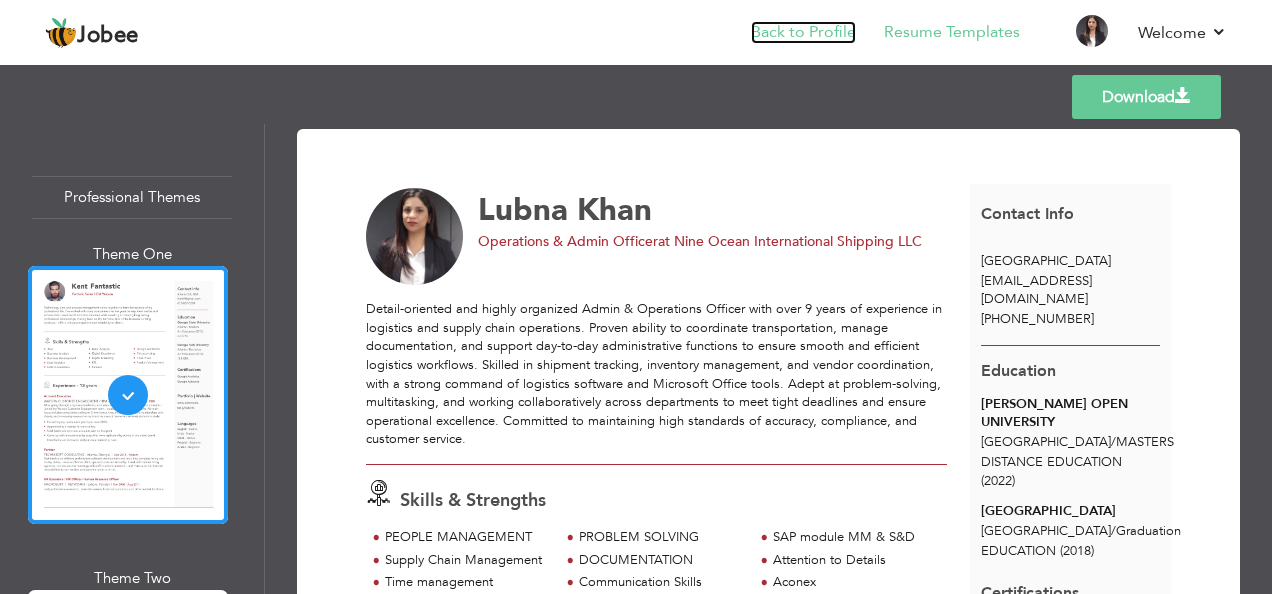 click on "Back to Profile" at bounding box center (803, 32) 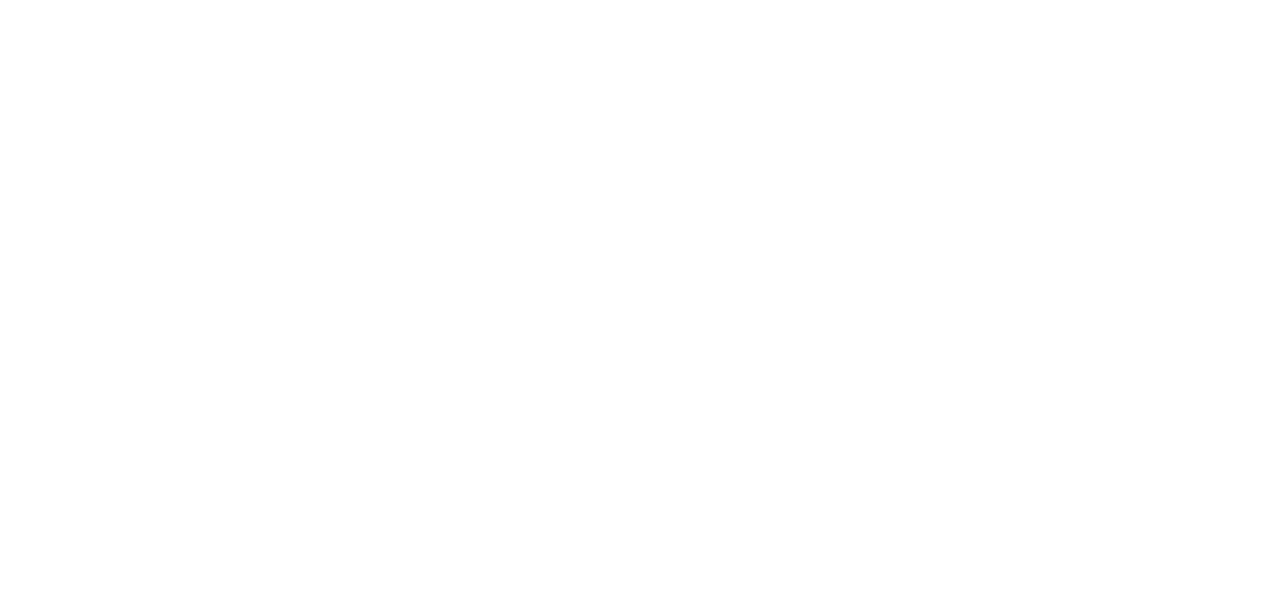 scroll, scrollTop: 0, scrollLeft: 0, axis: both 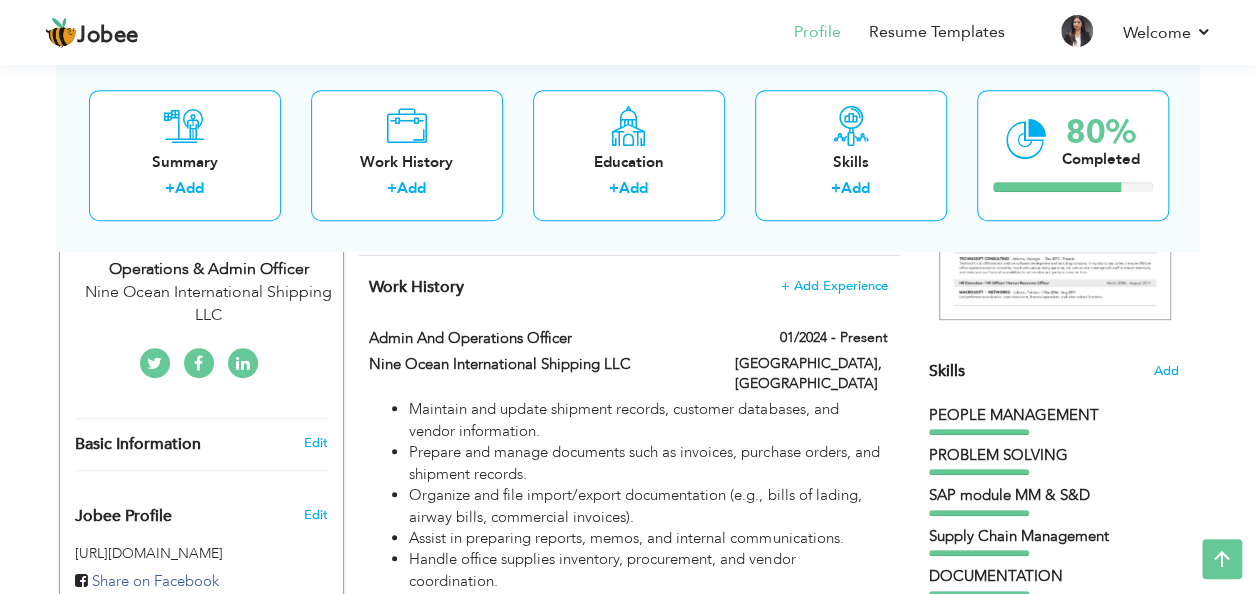 click on "Nine Ocean International Shipping LLC" at bounding box center [209, 304] 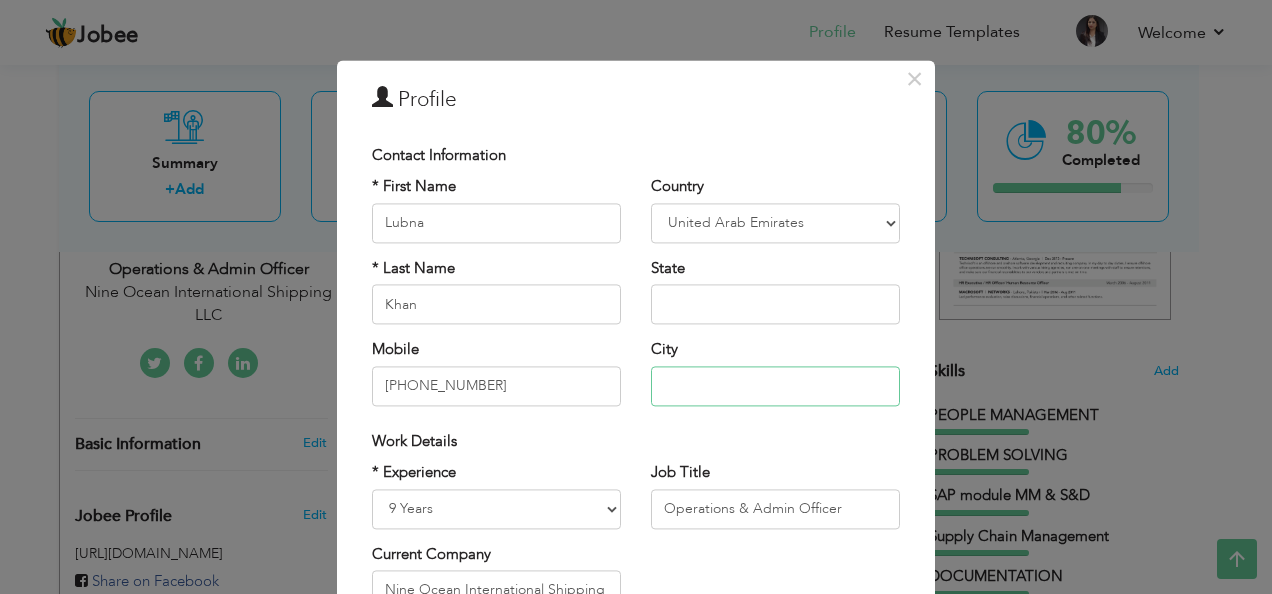 click at bounding box center [775, 386] 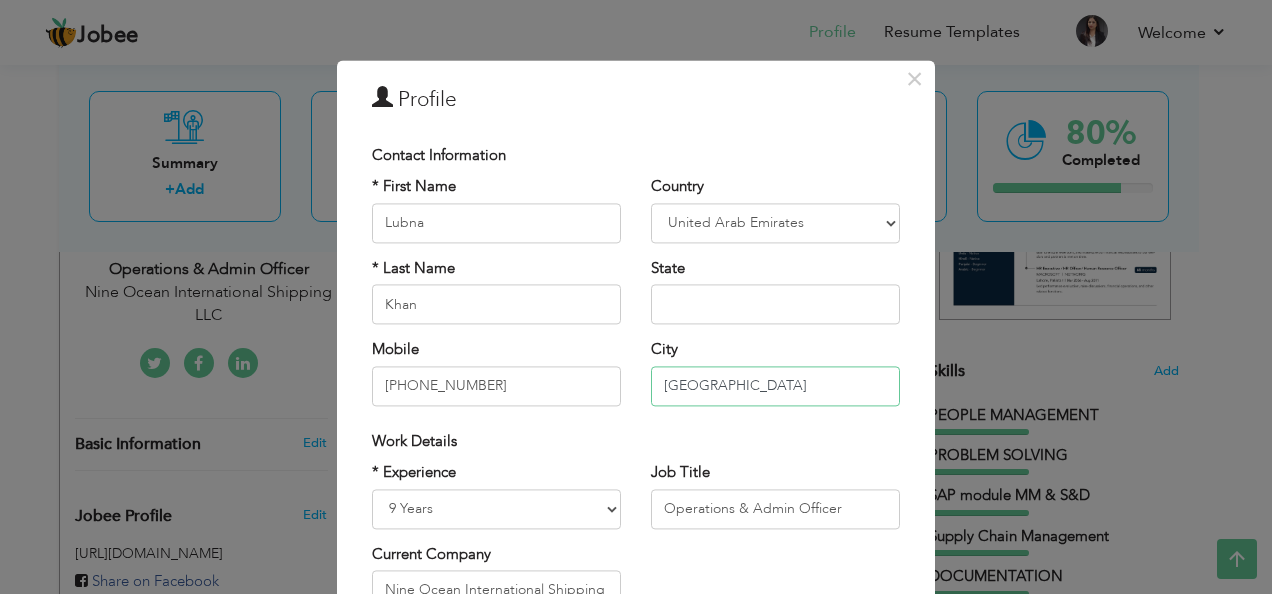 type on "[GEOGRAPHIC_DATA]" 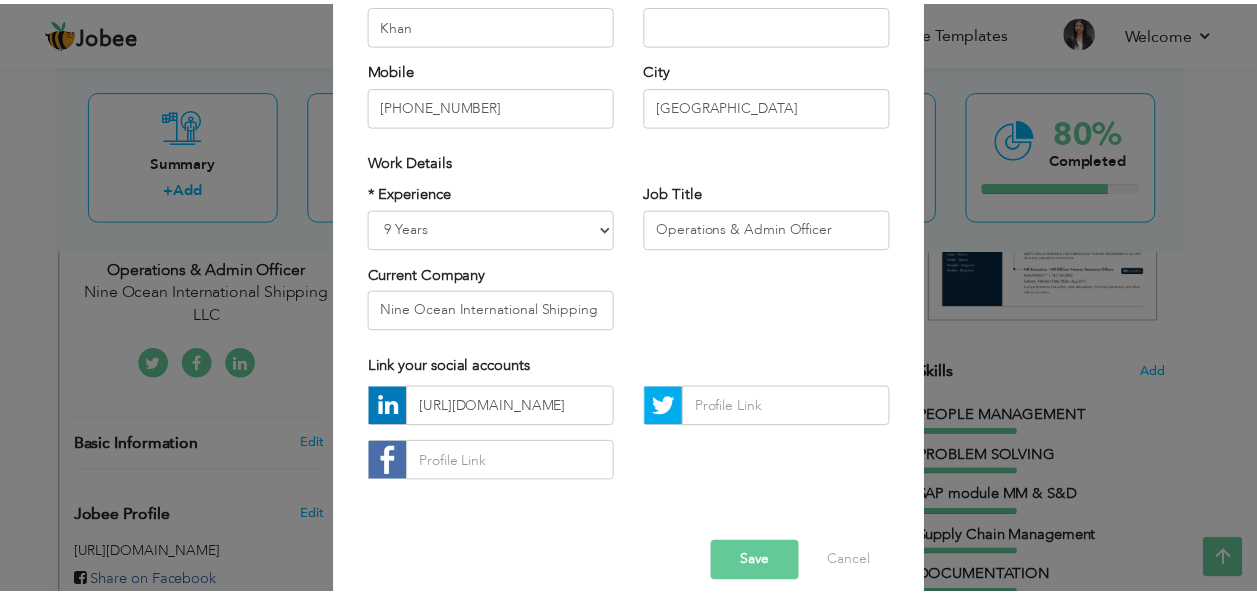 scroll, scrollTop: 303, scrollLeft: 0, axis: vertical 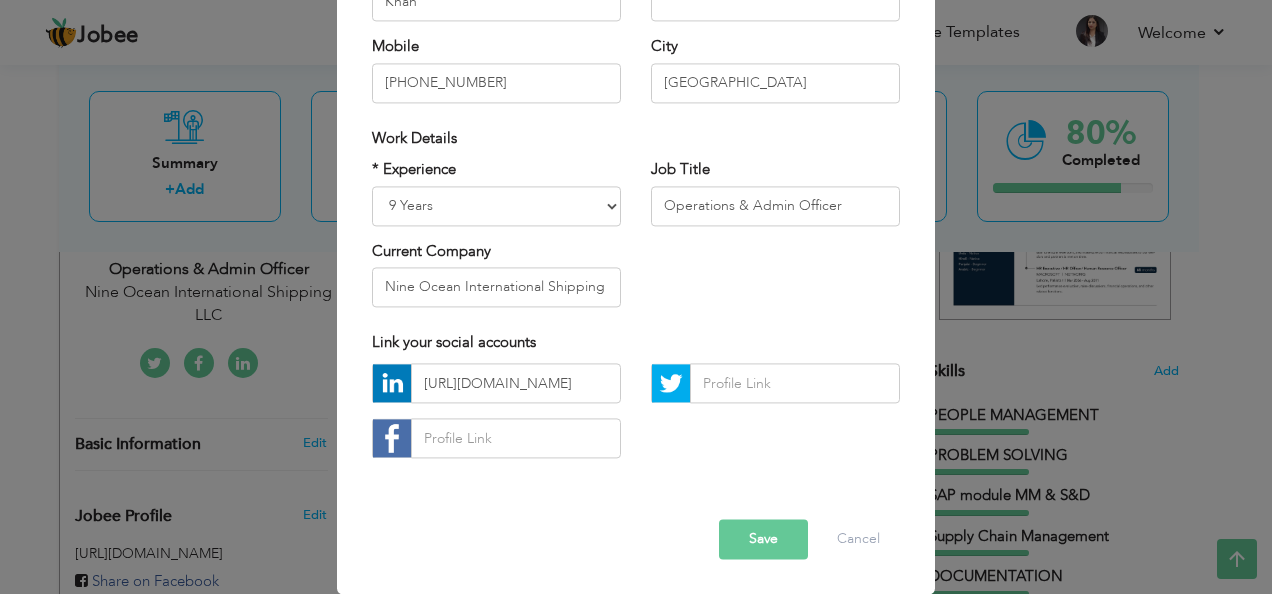click on "Save" at bounding box center (763, 540) 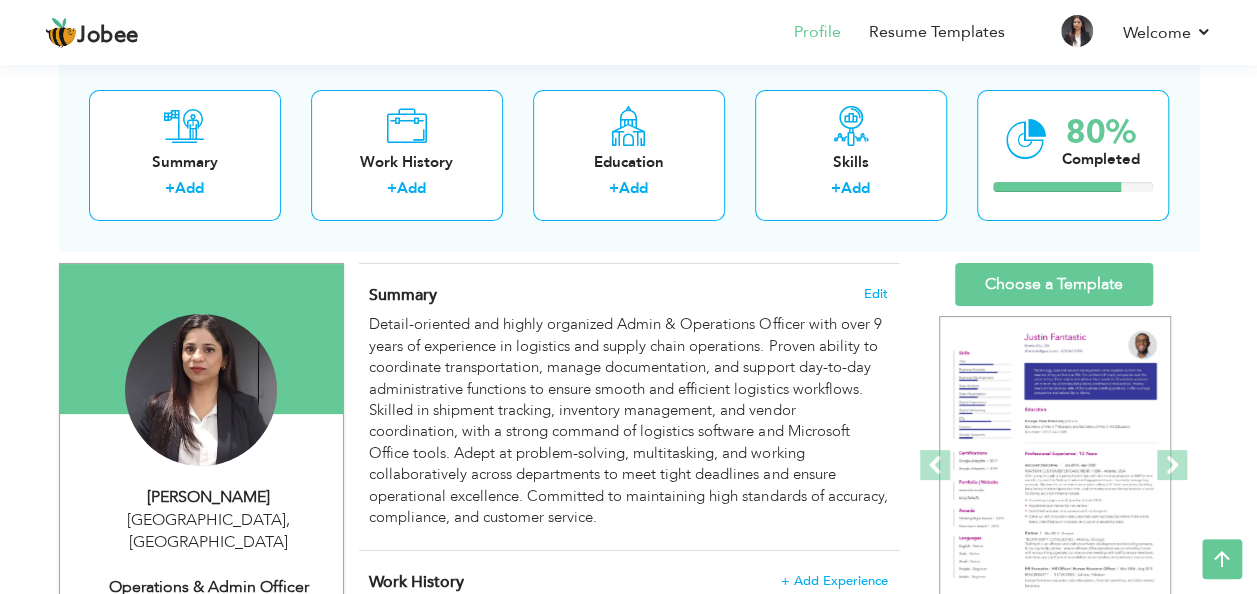 scroll, scrollTop: 0, scrollLeft: 0, axis: both 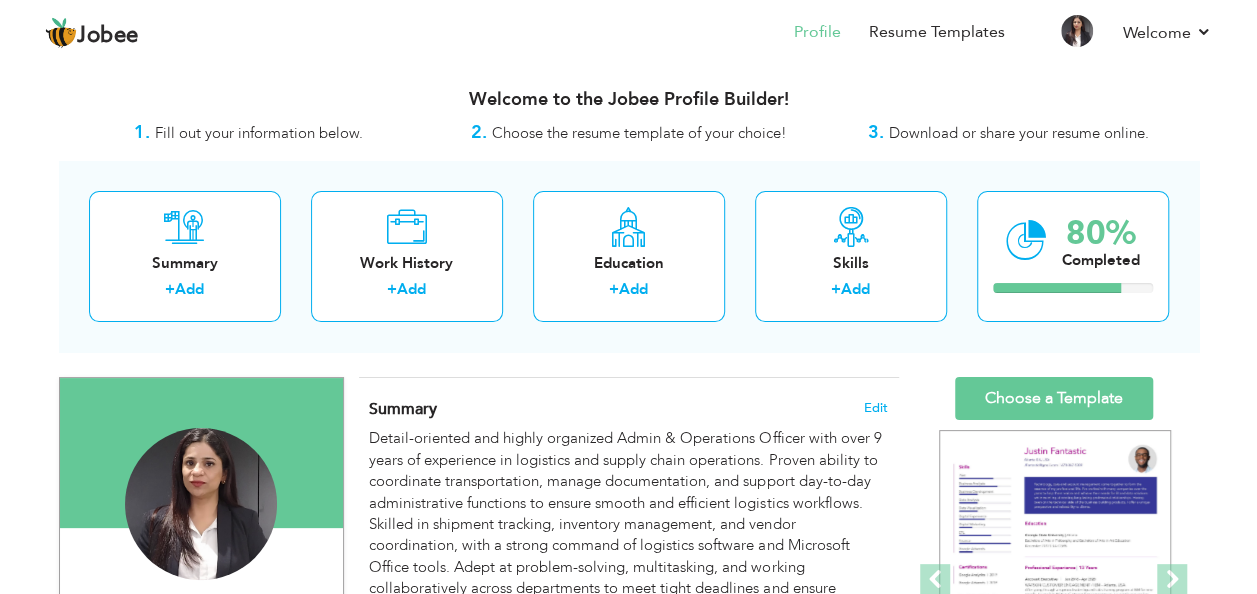 click on "Change
Remove" at bounding box center [201, 514] 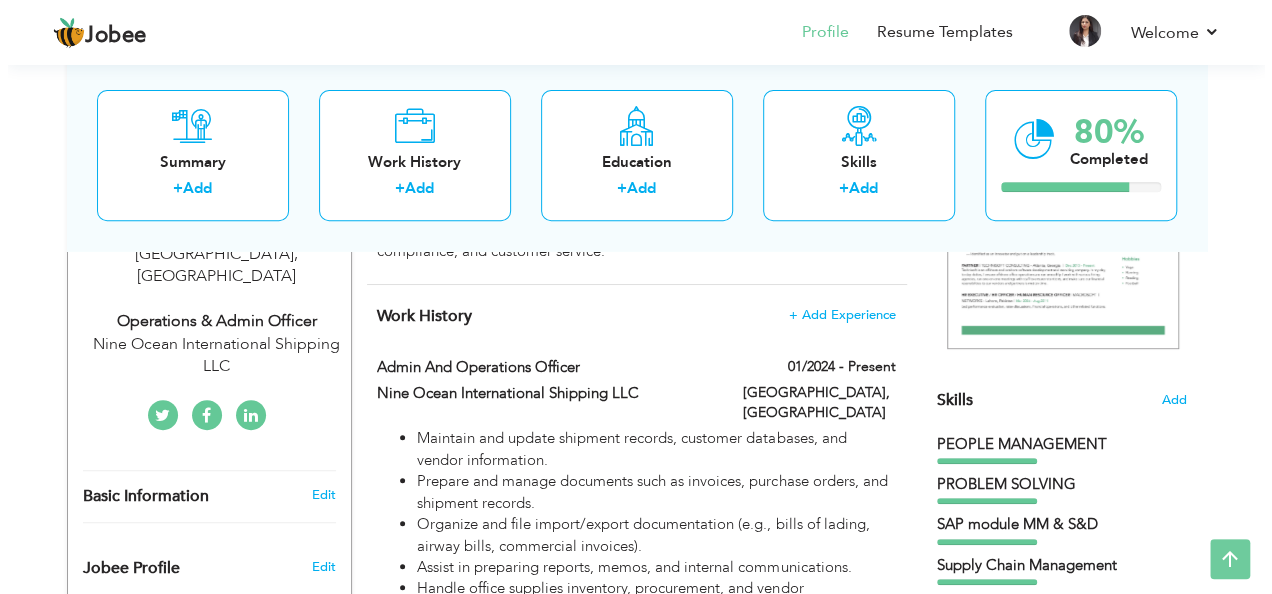 scroll, scrollTop: 388, scrollLeft: 0, axis: vertical 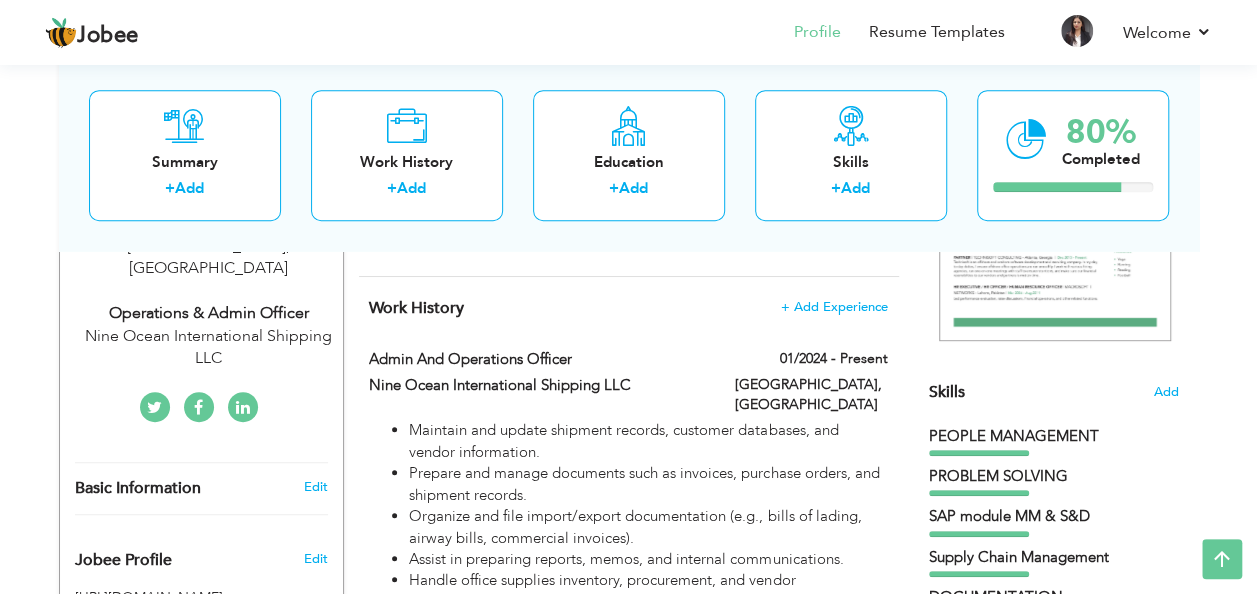 click on "Nine Ocean International Shipping LLC" at bounding box center (209, 348) 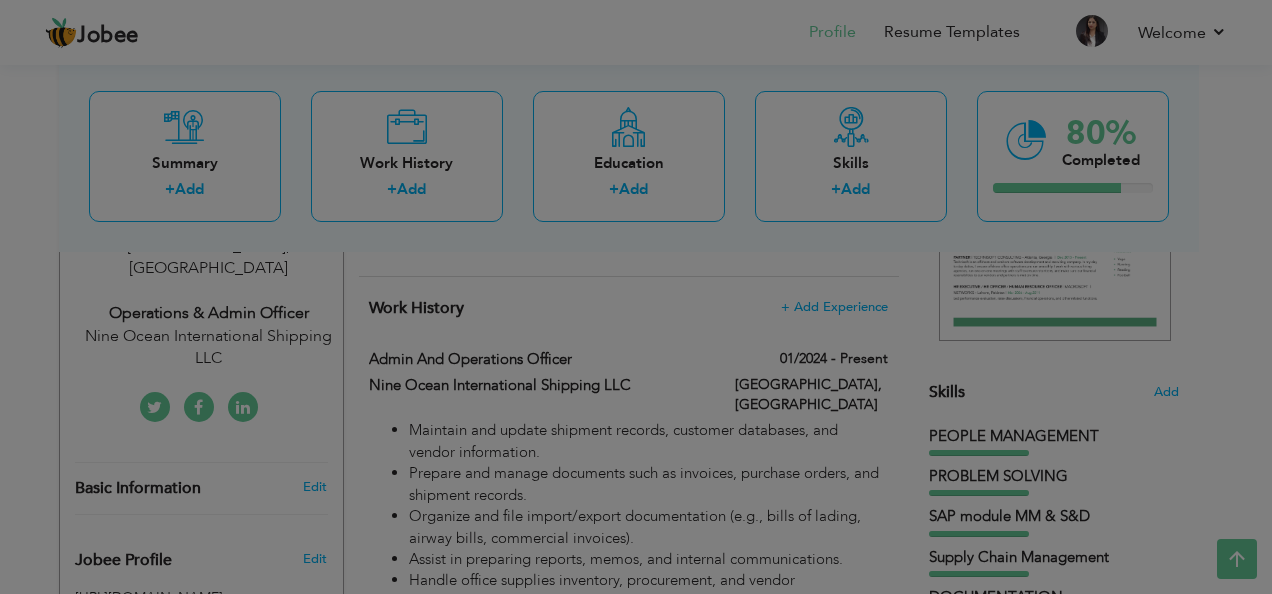 scroll, scrollTop: 0, scrollLeft: 0, axis: both 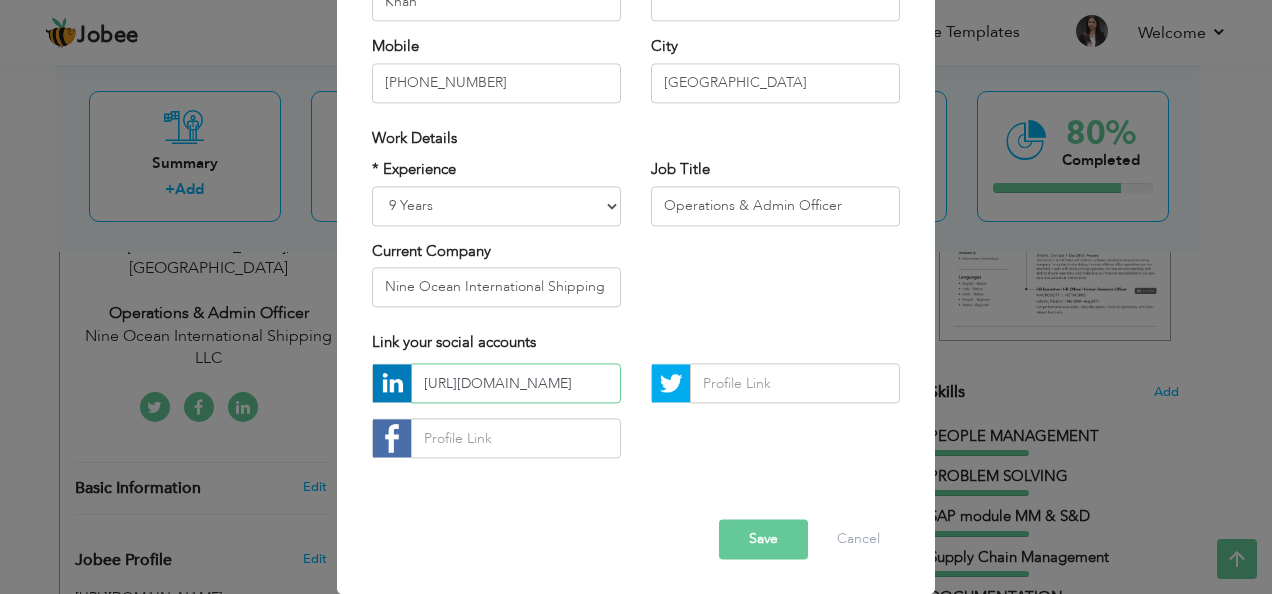 drag, startPoint x: 410, startPoint y: 380, endPoint x: 628, endPoint y: 380, distance: 218 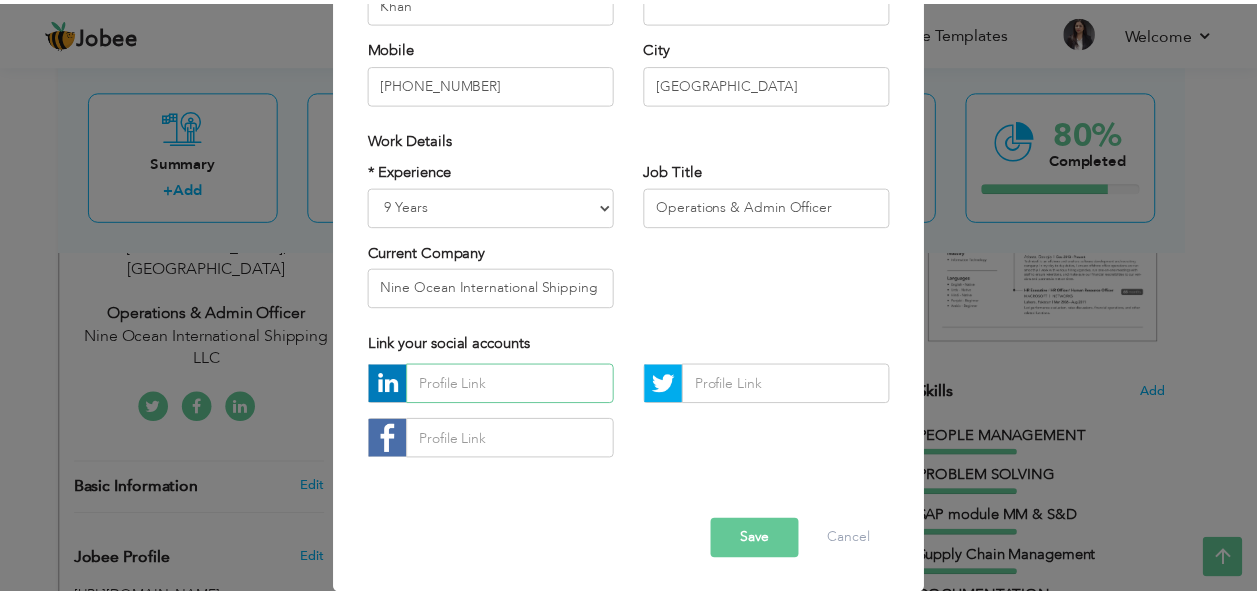 scroll, scrollTop: 0, scrollLeft: 0, axis: both 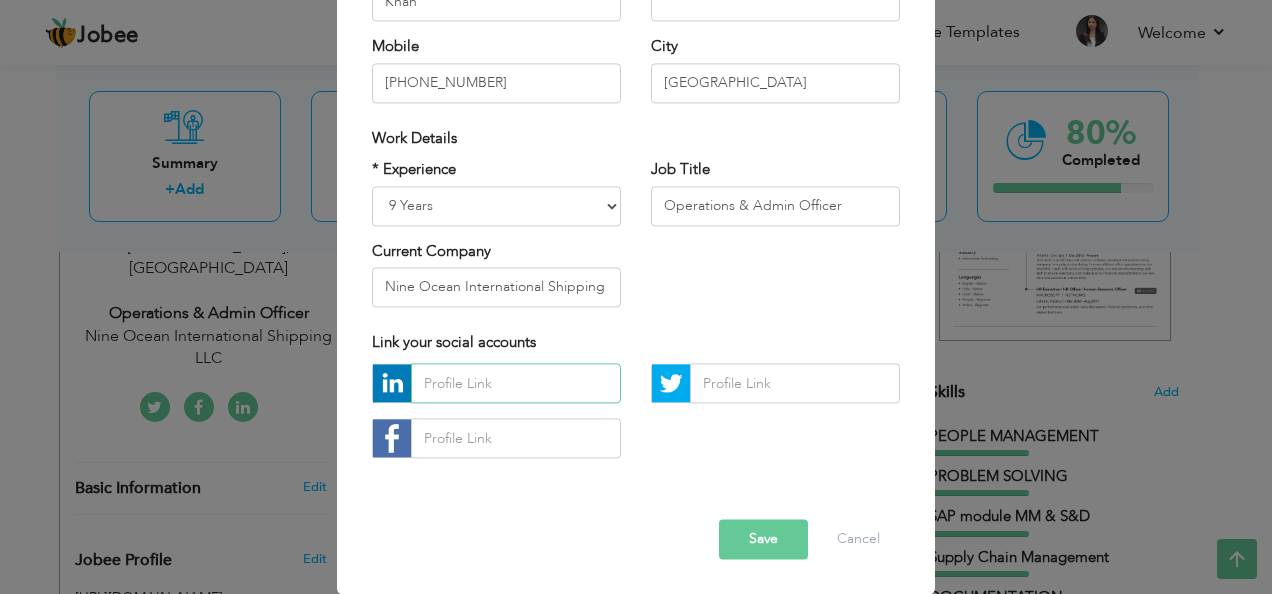 type 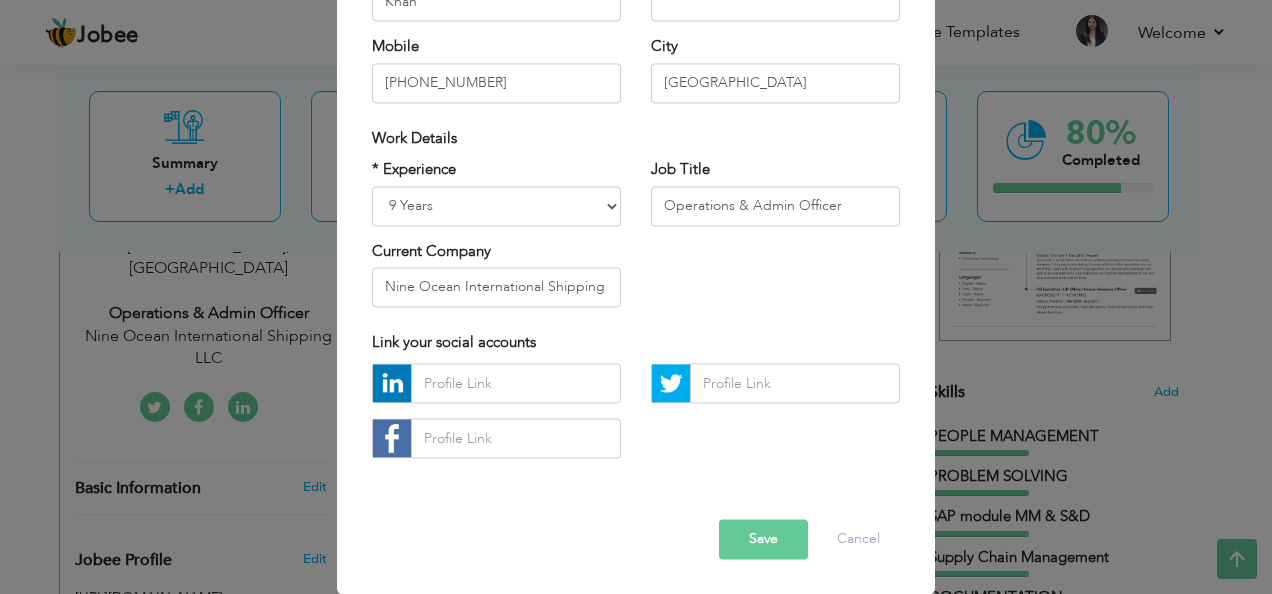 drag, startPoint x: 742, startPoint y: 534, endPoint x: 727, endPoint y: 531, distance: 15.297058 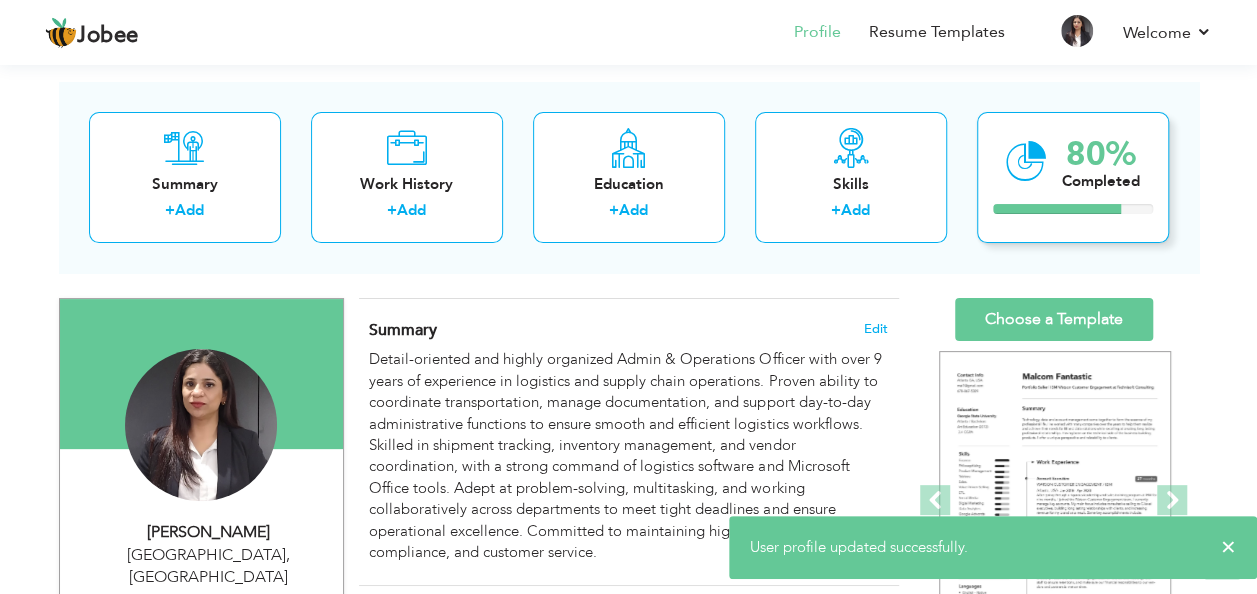 scroll, scrollTop: 0, scrollLeft: 0, axis: both 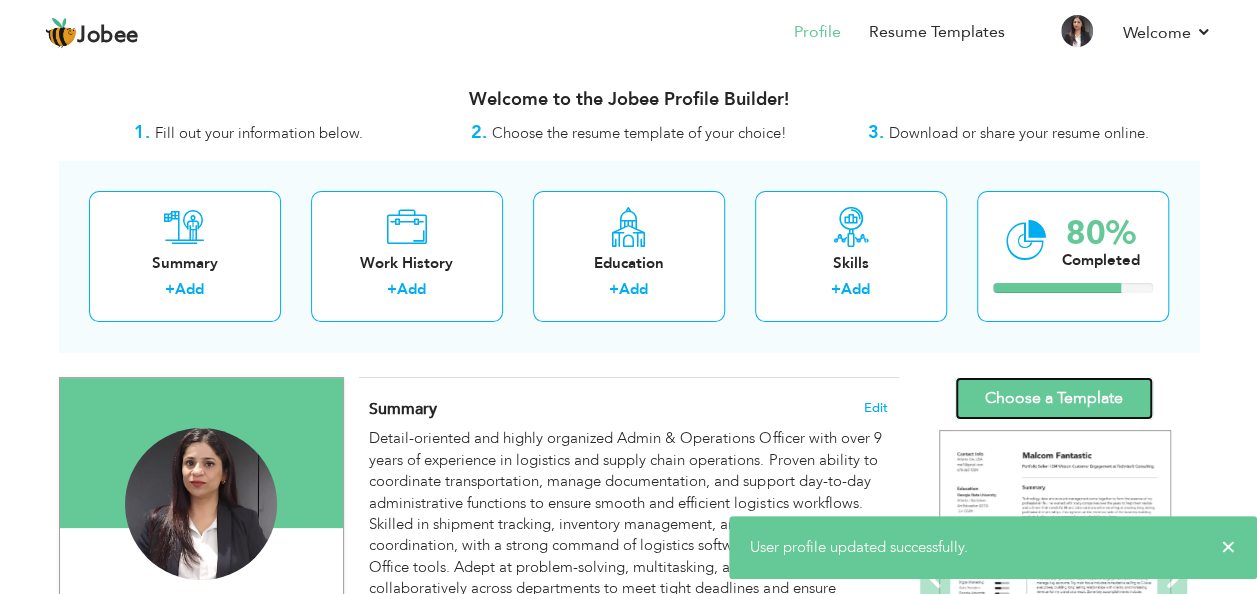 click on "Choose a Template" at bounding box center [1054, 398] 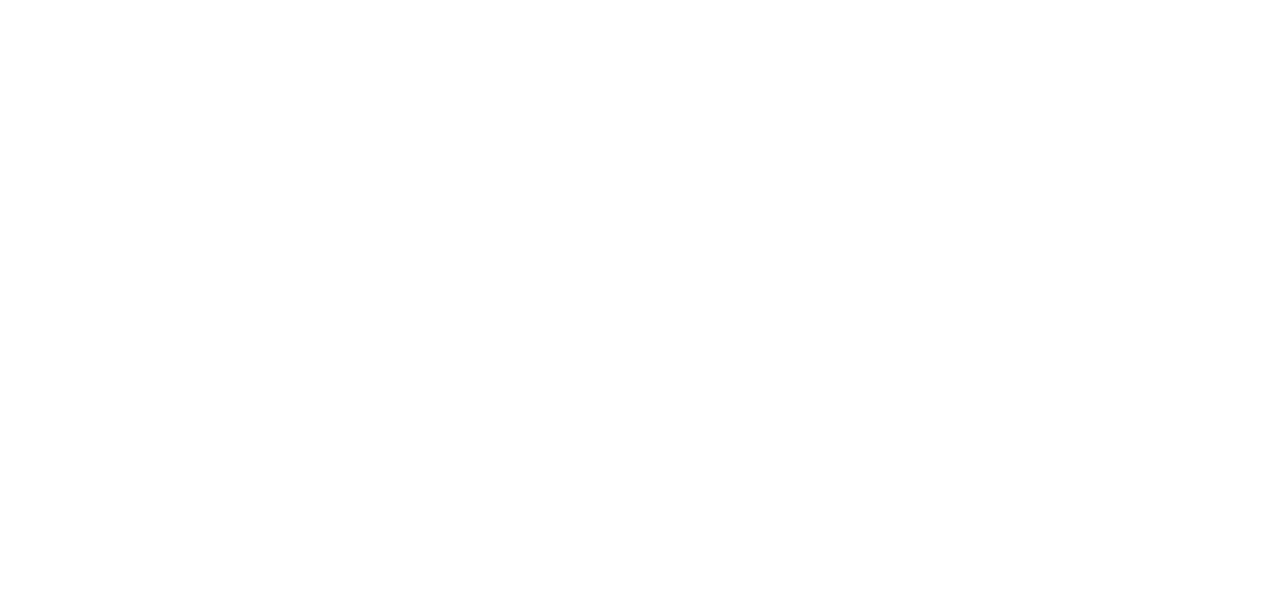 scroll, scrollTop: 0, scrollLeft: 0, axis: both 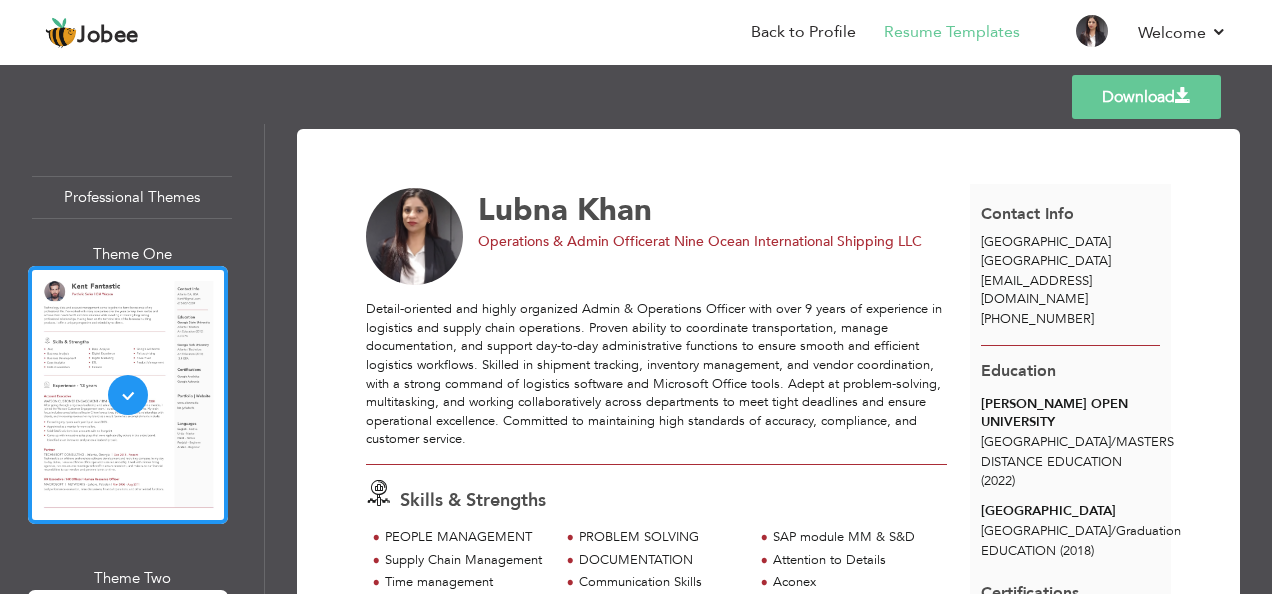 click at bounding box center [1183, 96] 